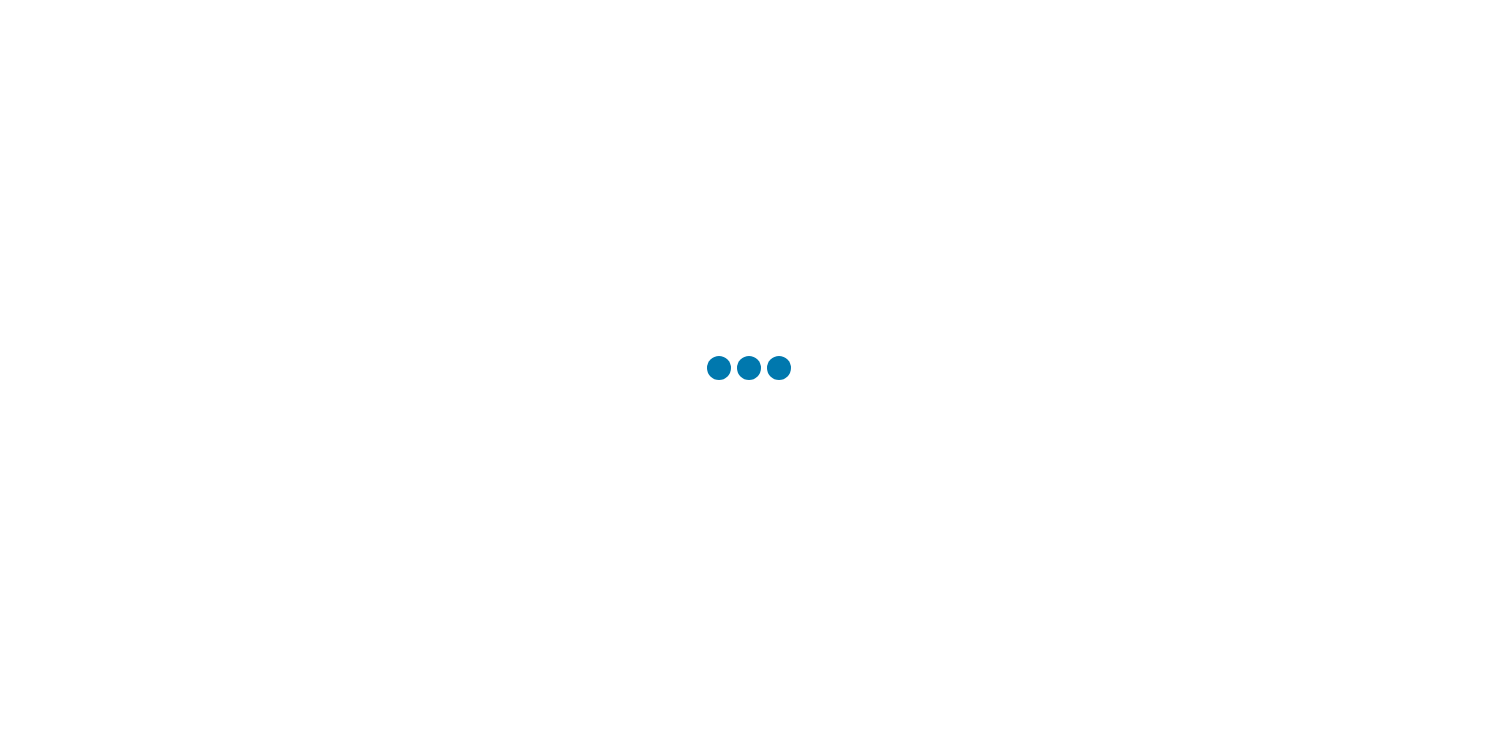 scroll, scrollTop: 0, scrollLeft: 0, axis: both 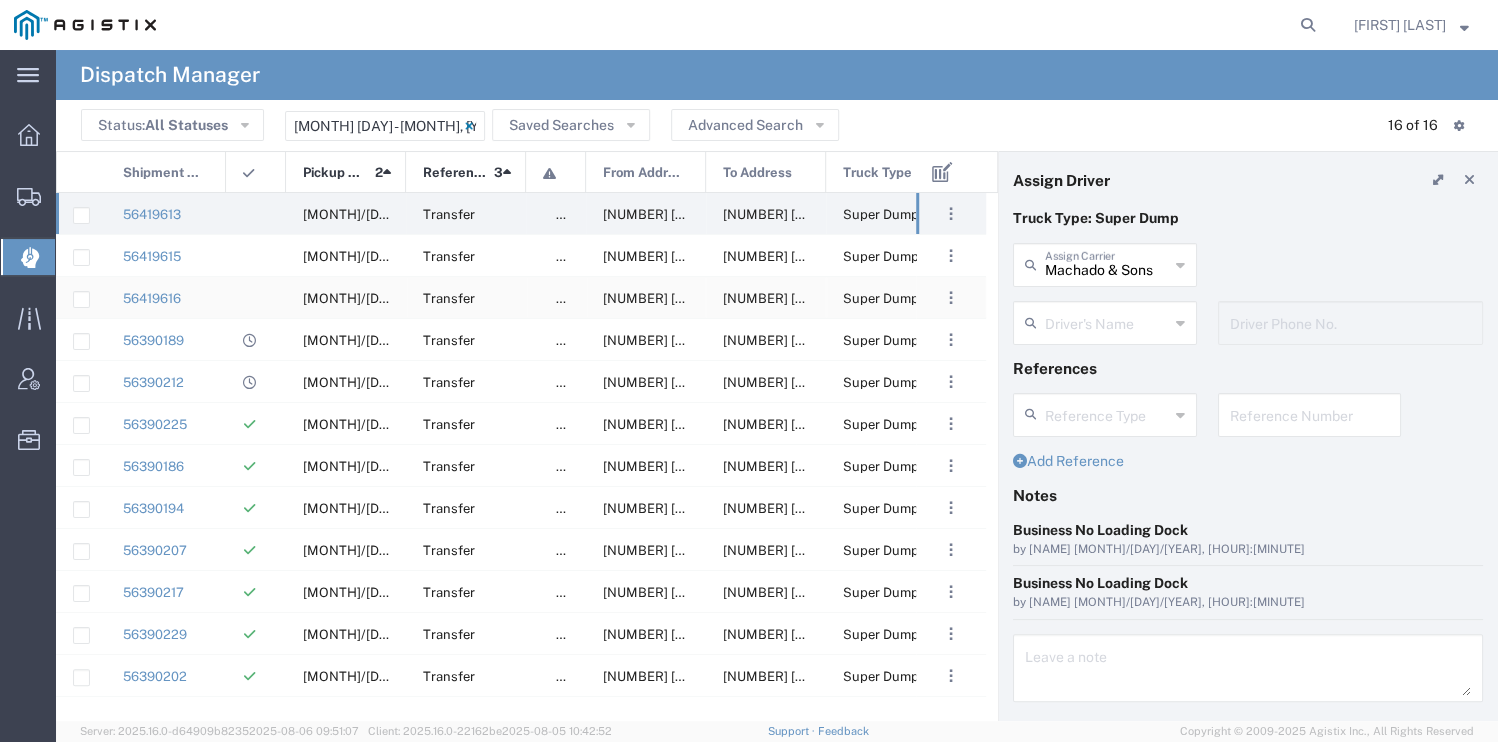 drag, startPoint x: 346, startPoint y: 298, endPoint x: 1484, endPoint y: 365, distance: 1139.9706 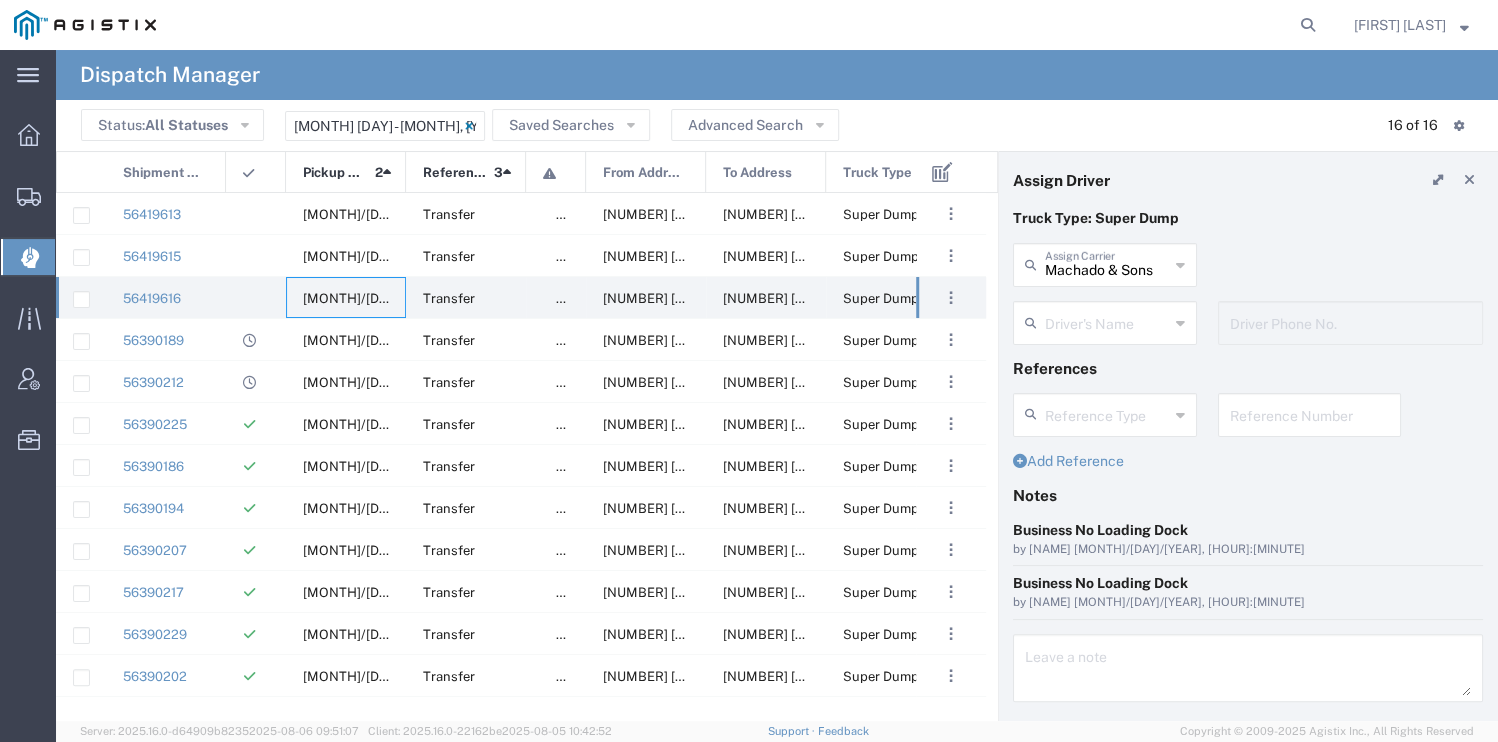 click on "Driver's Name" 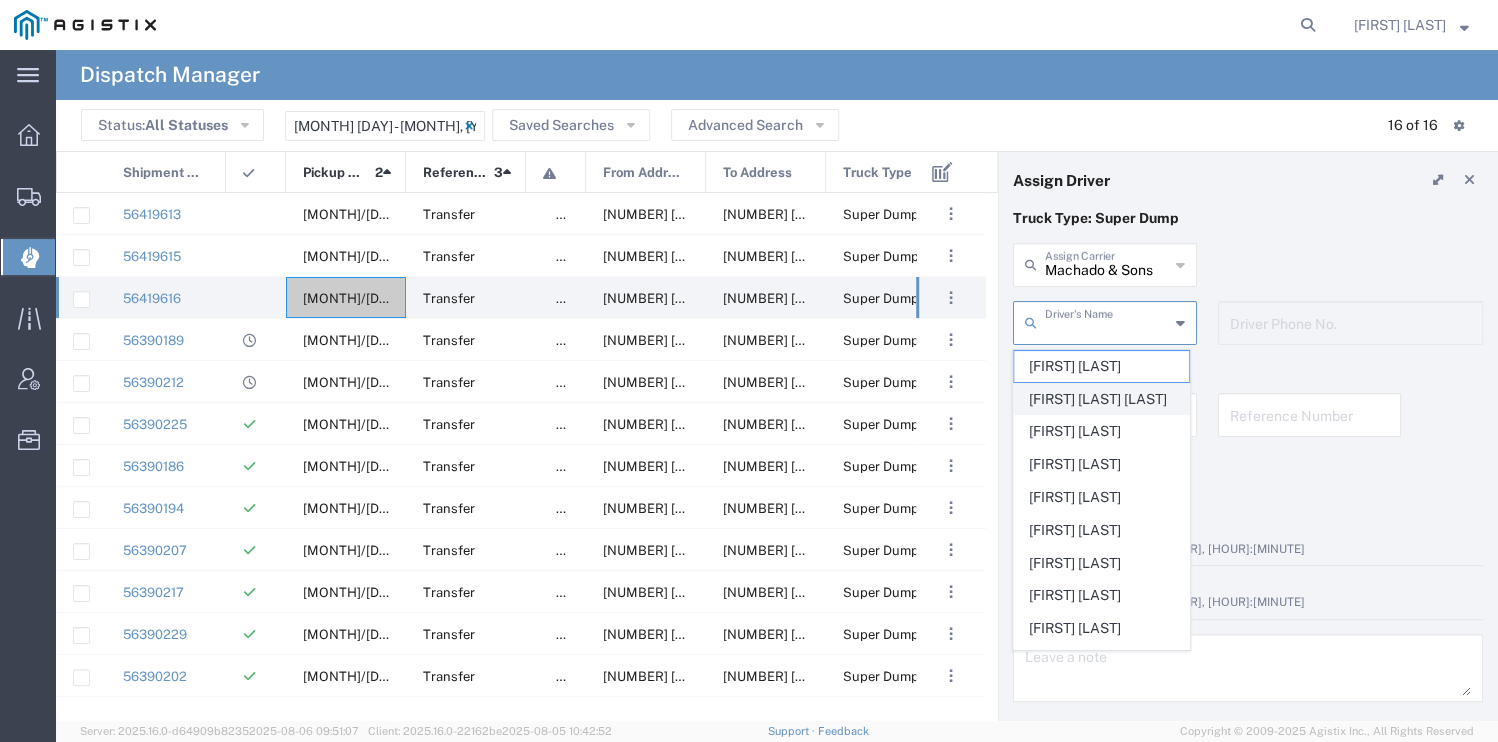 click on "[FIRST] [LAST] [LAST]" 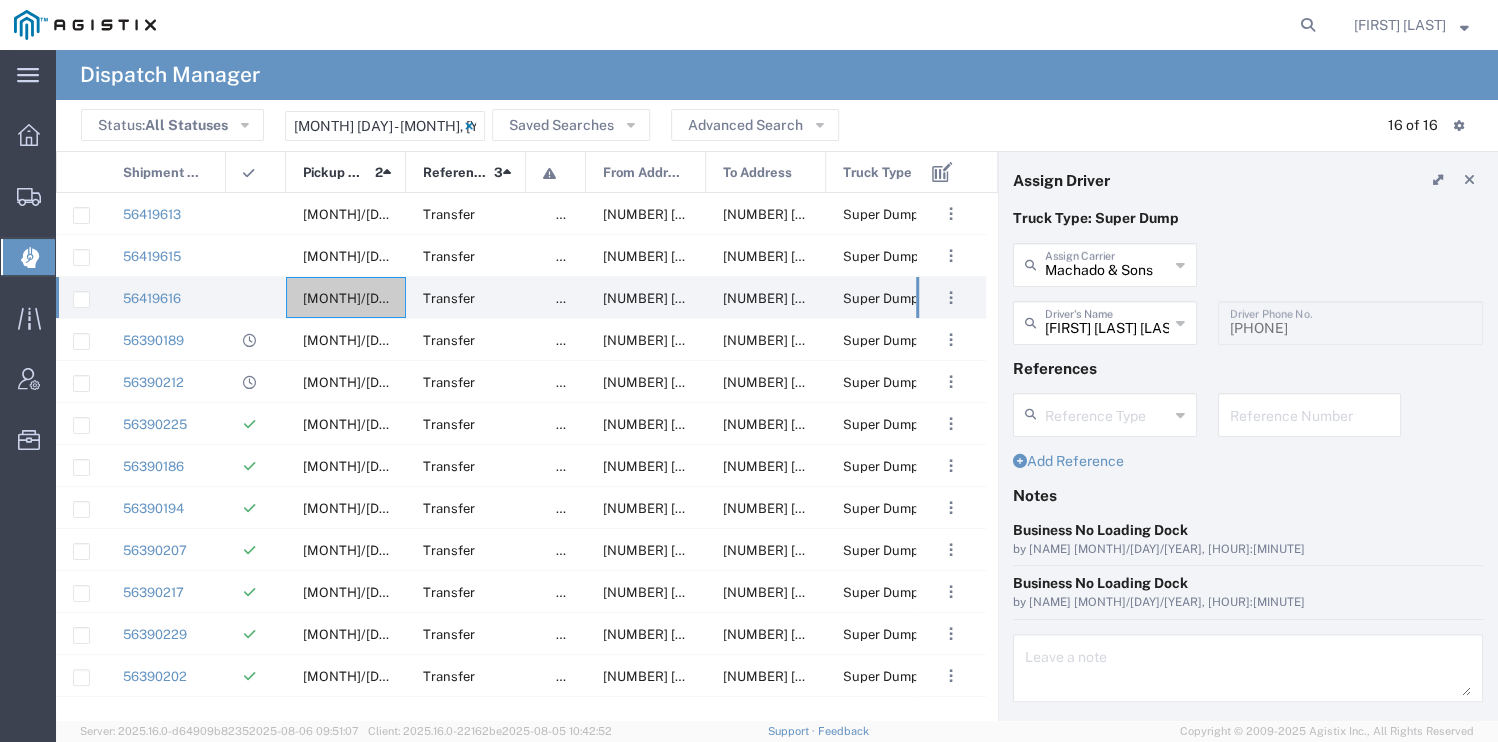 click at bounding box center [1310, 413] 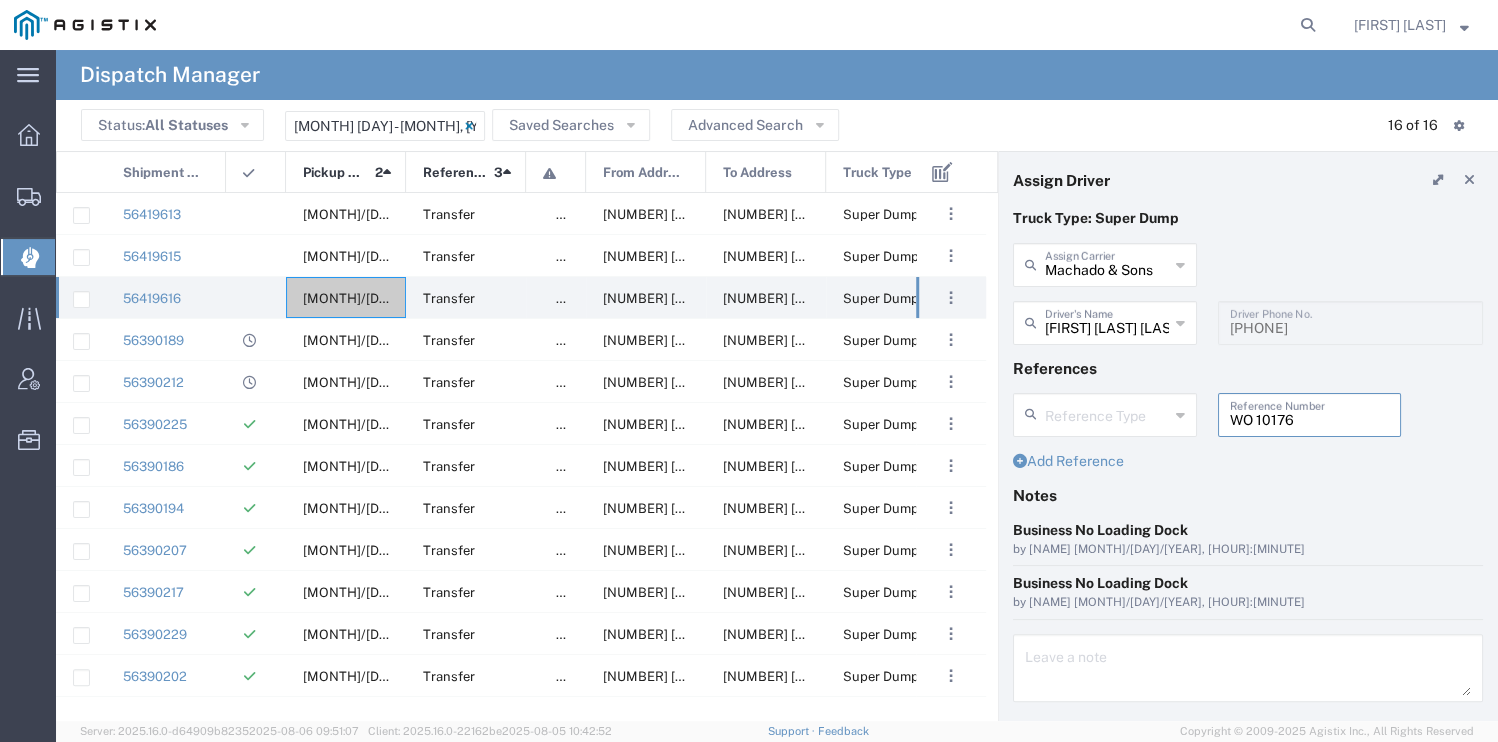 type on "WO 10176" 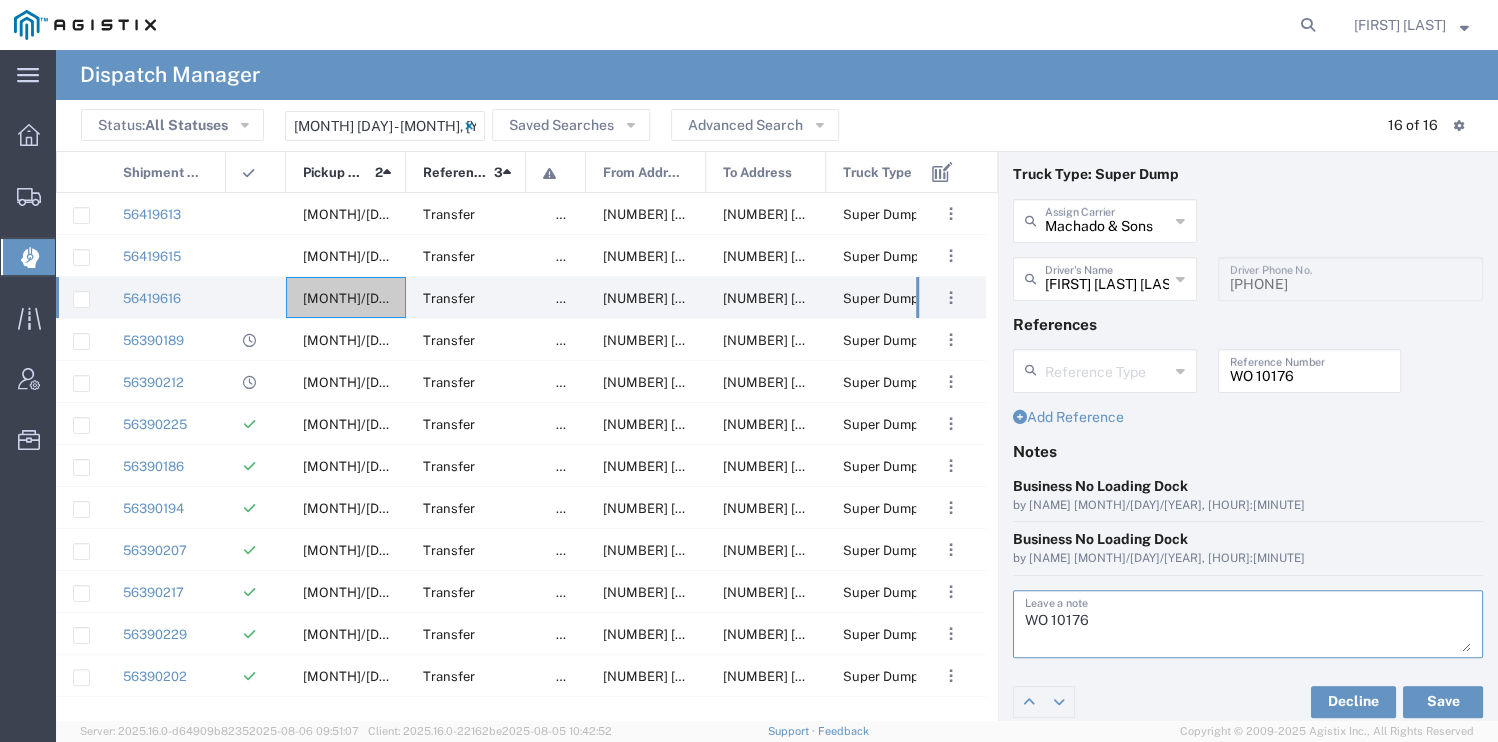 scroll, scrollTop: 53, scrollLeft: 0, axis: vertical 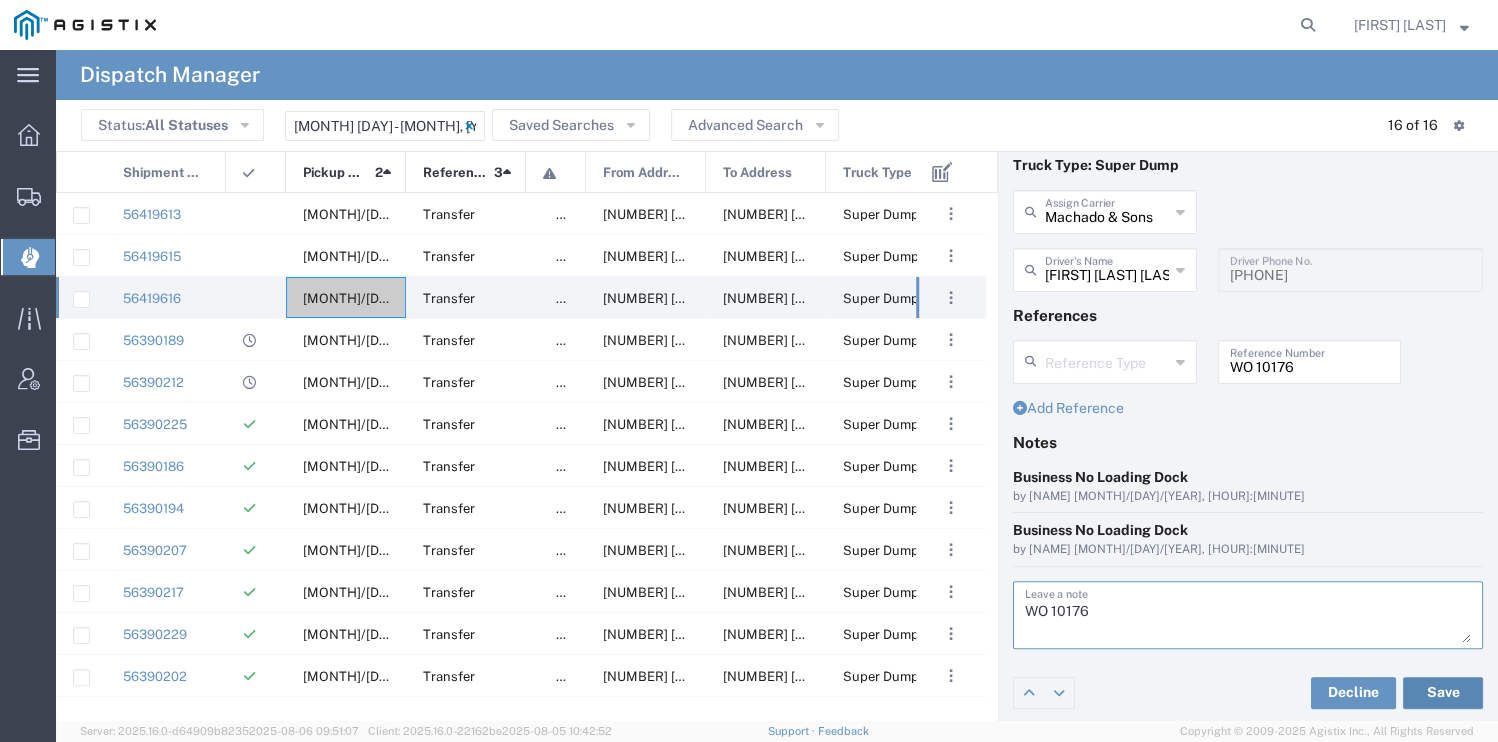 type on "WO 10176" 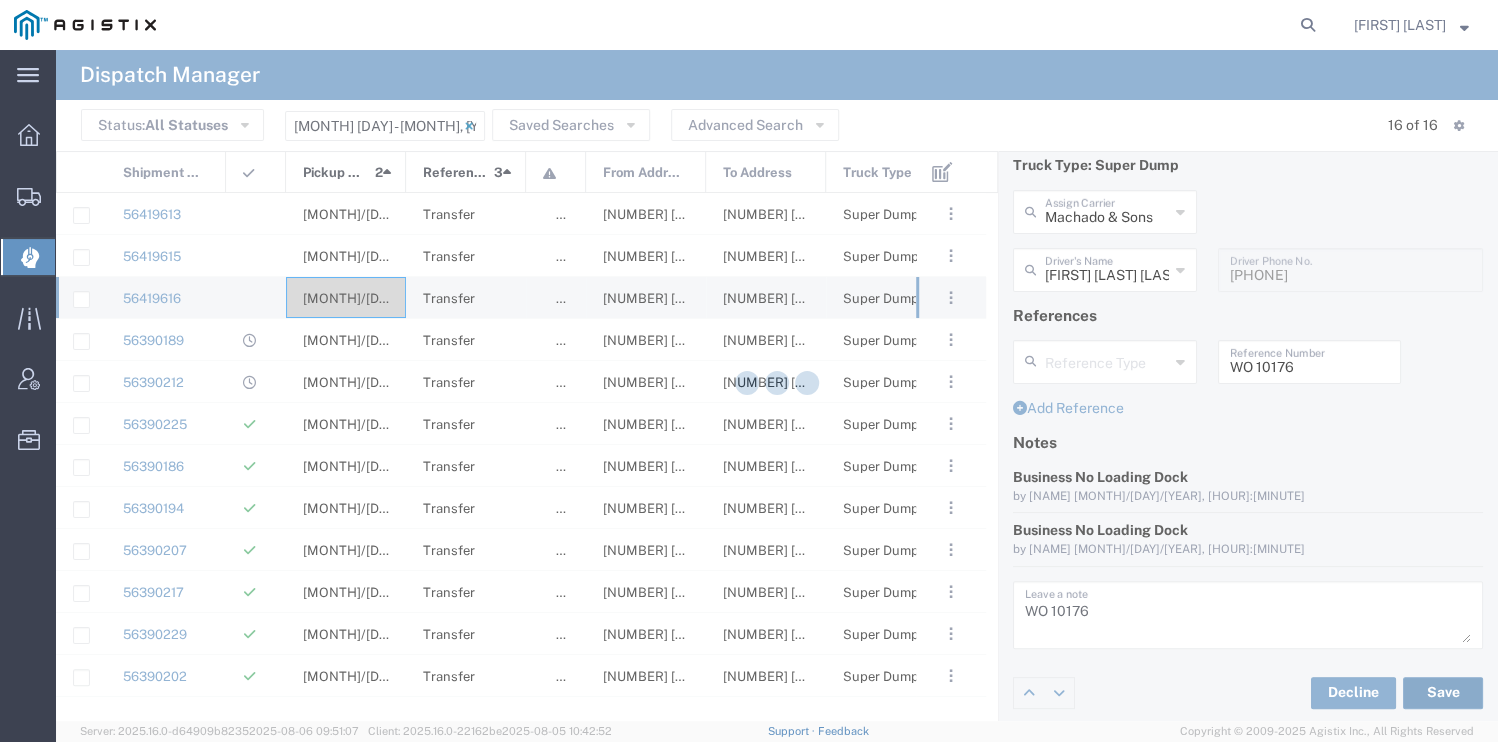 type on "[FIRST] [LAST] [LAST]" 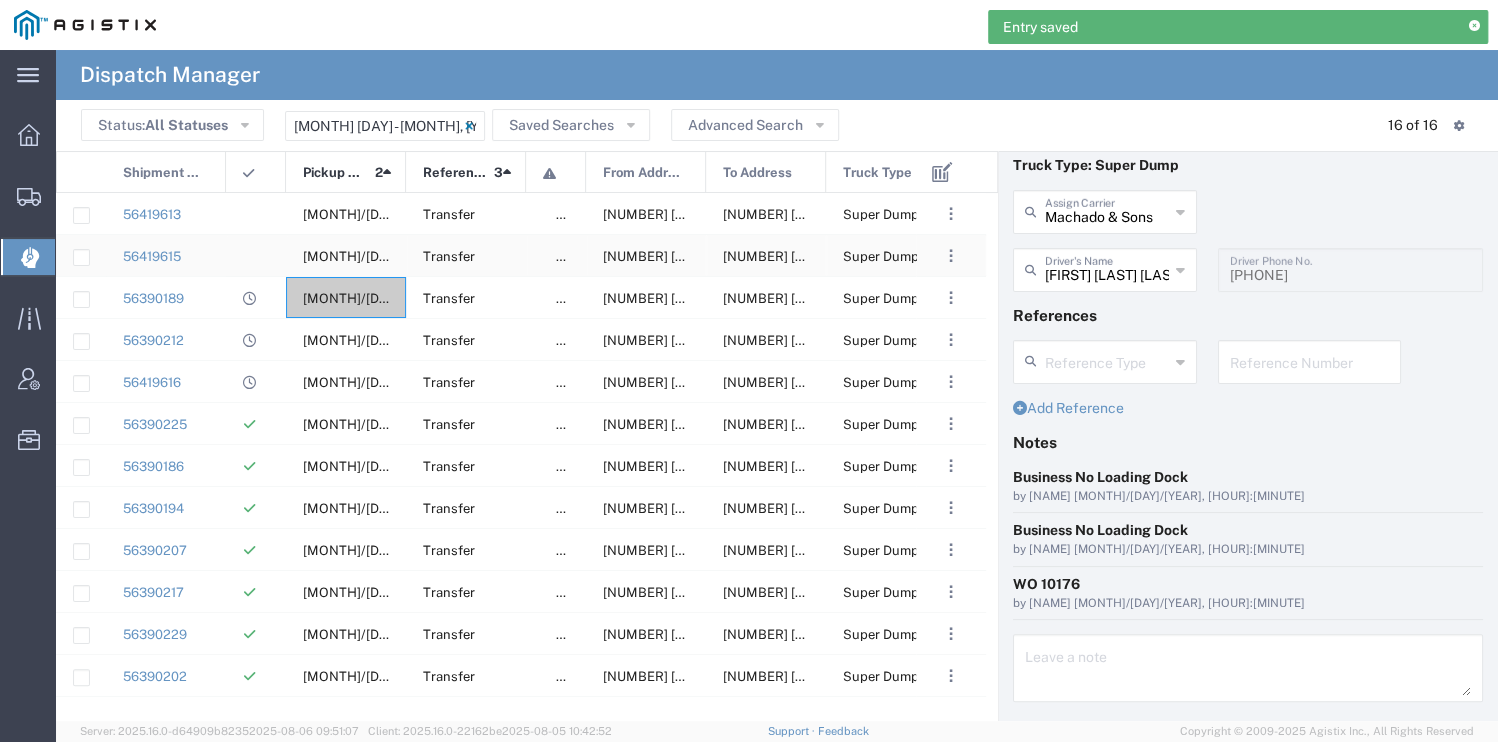 drag, startPoint x: 348, startPoint y: 257, endPoint x: 527, endPoint y: 288, distance: 181.66452 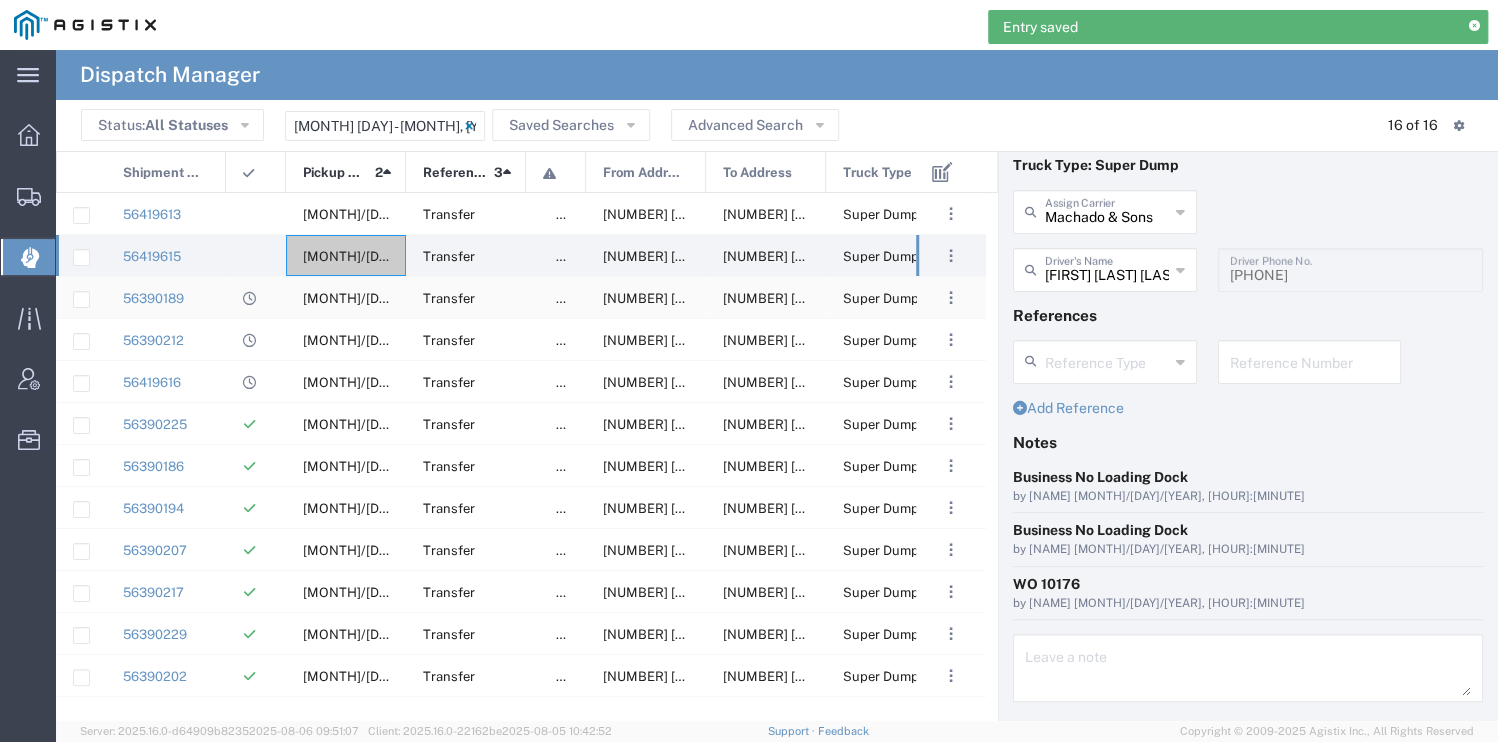type 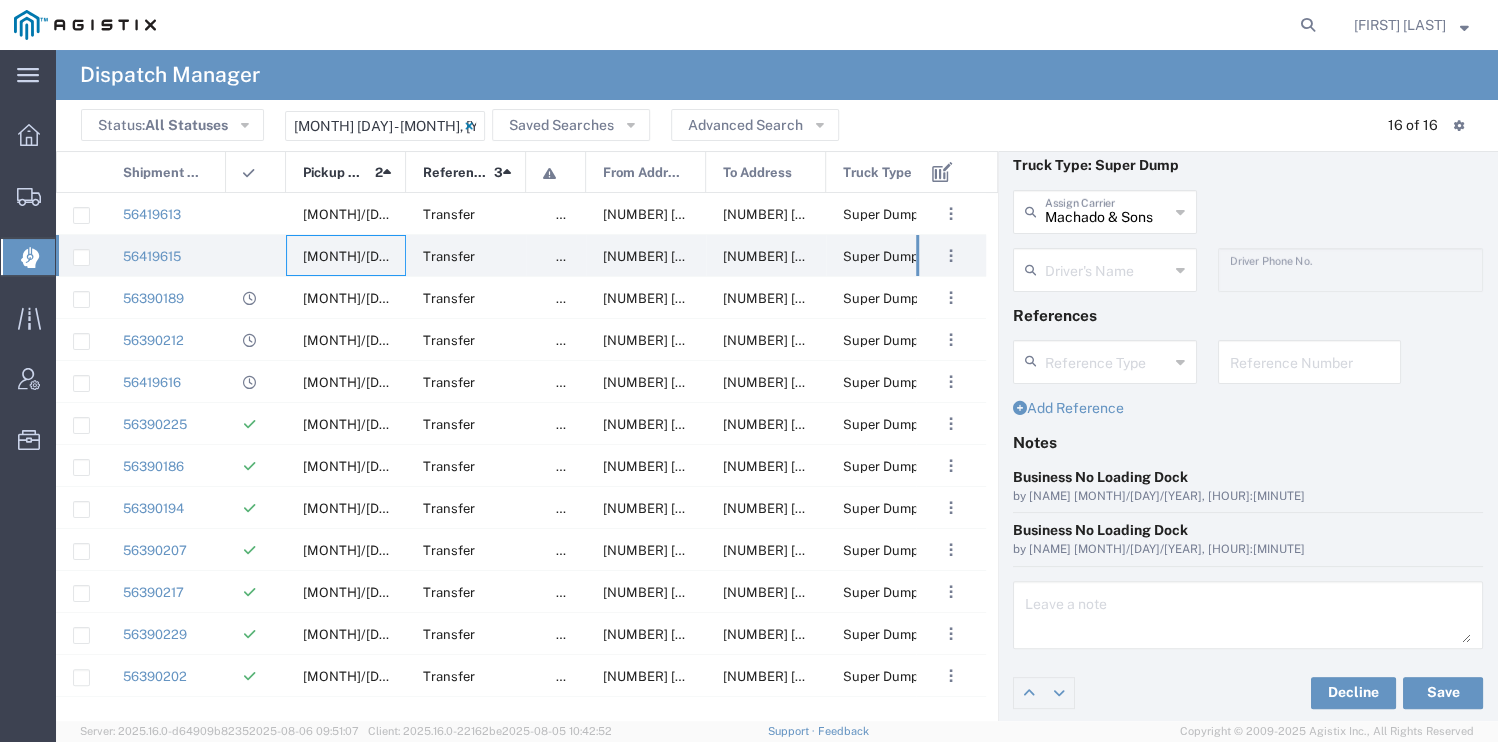 click 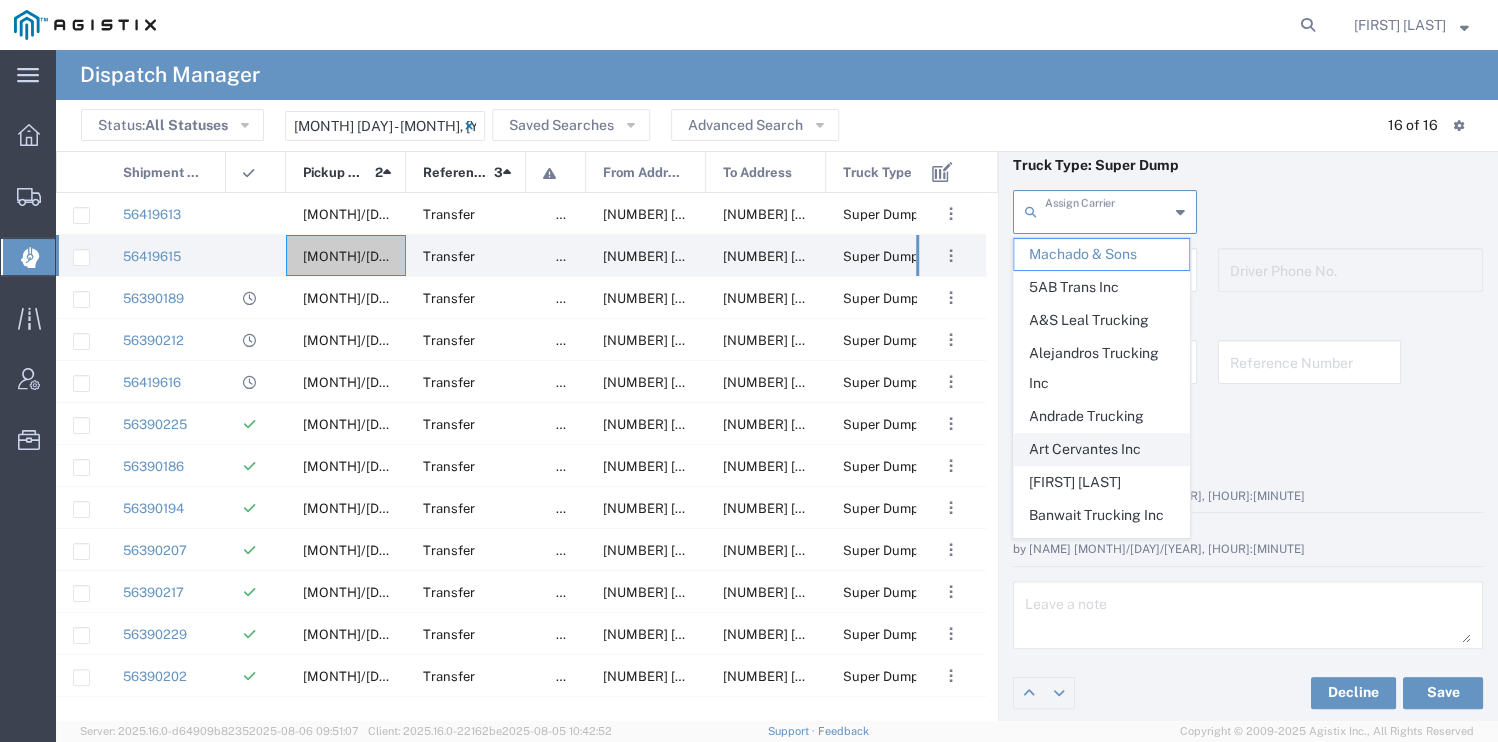 click on "Art Cervantes Inc" 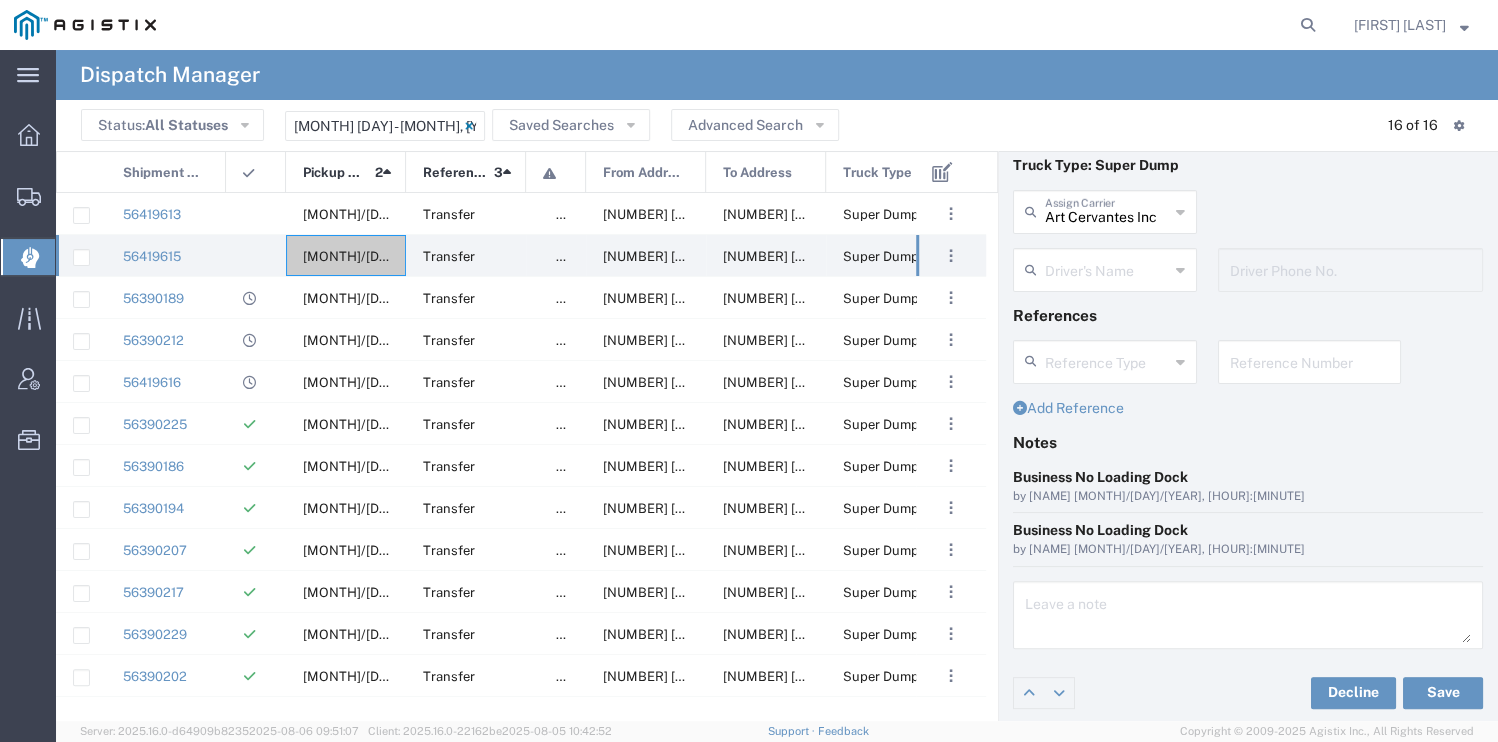 click 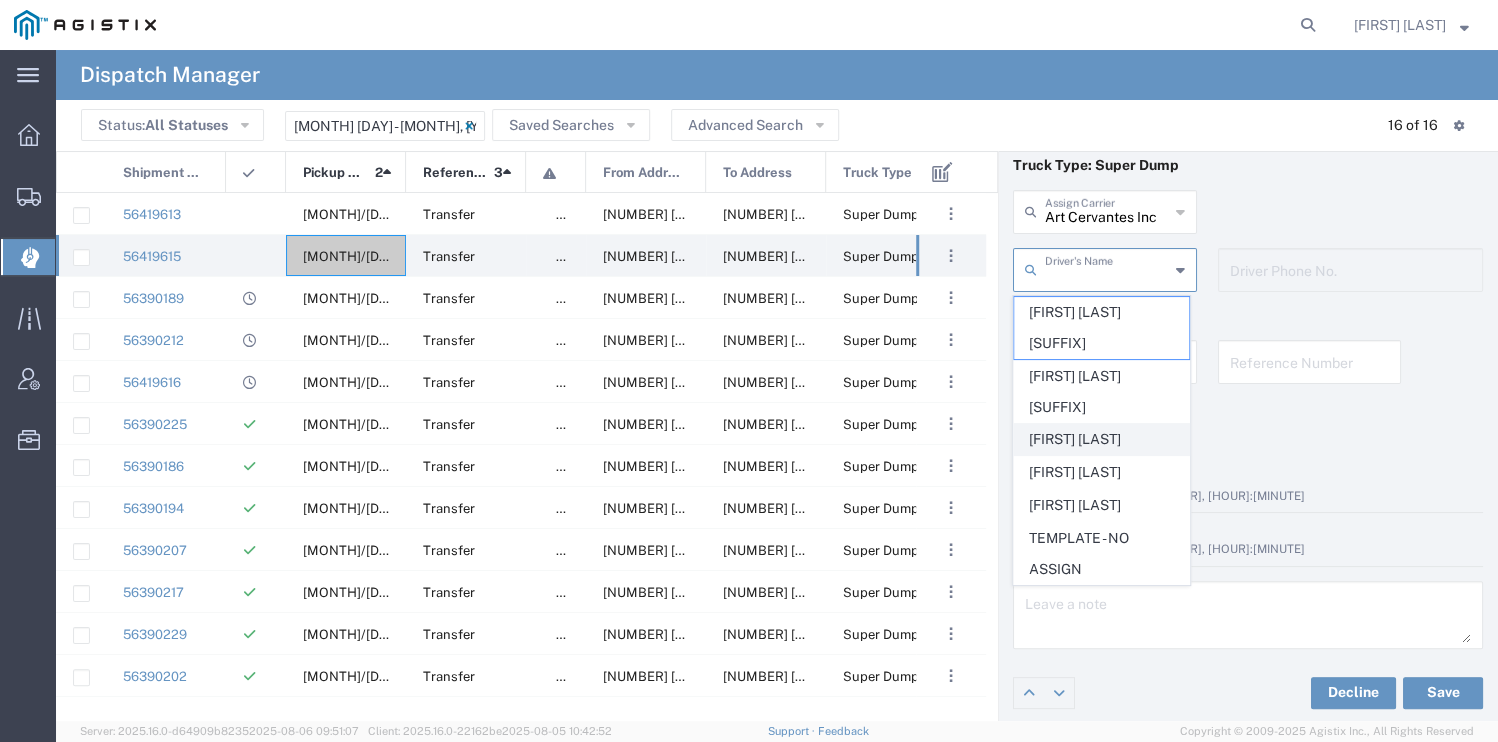 click on "[FIRST] [LAST]" 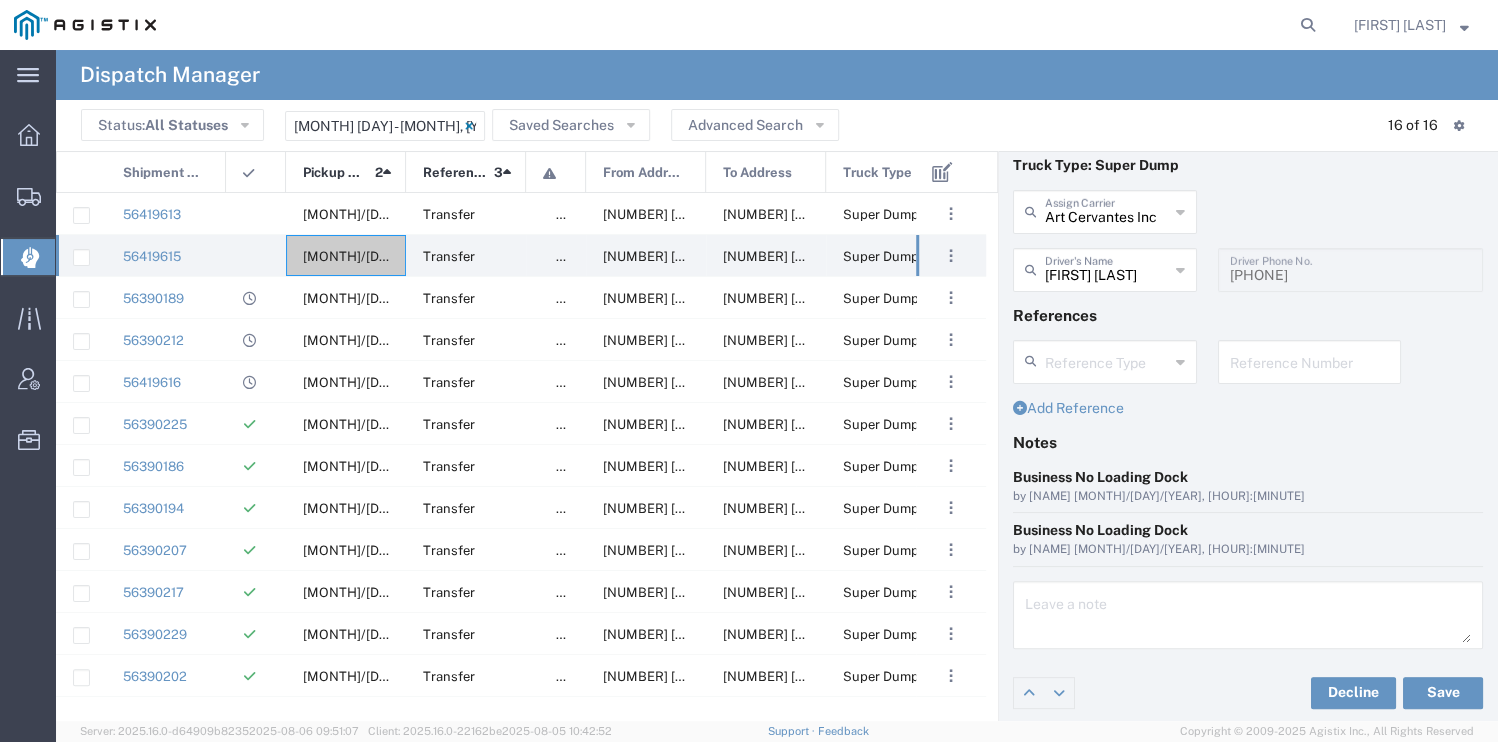 click at bounding box center [1310, 360] 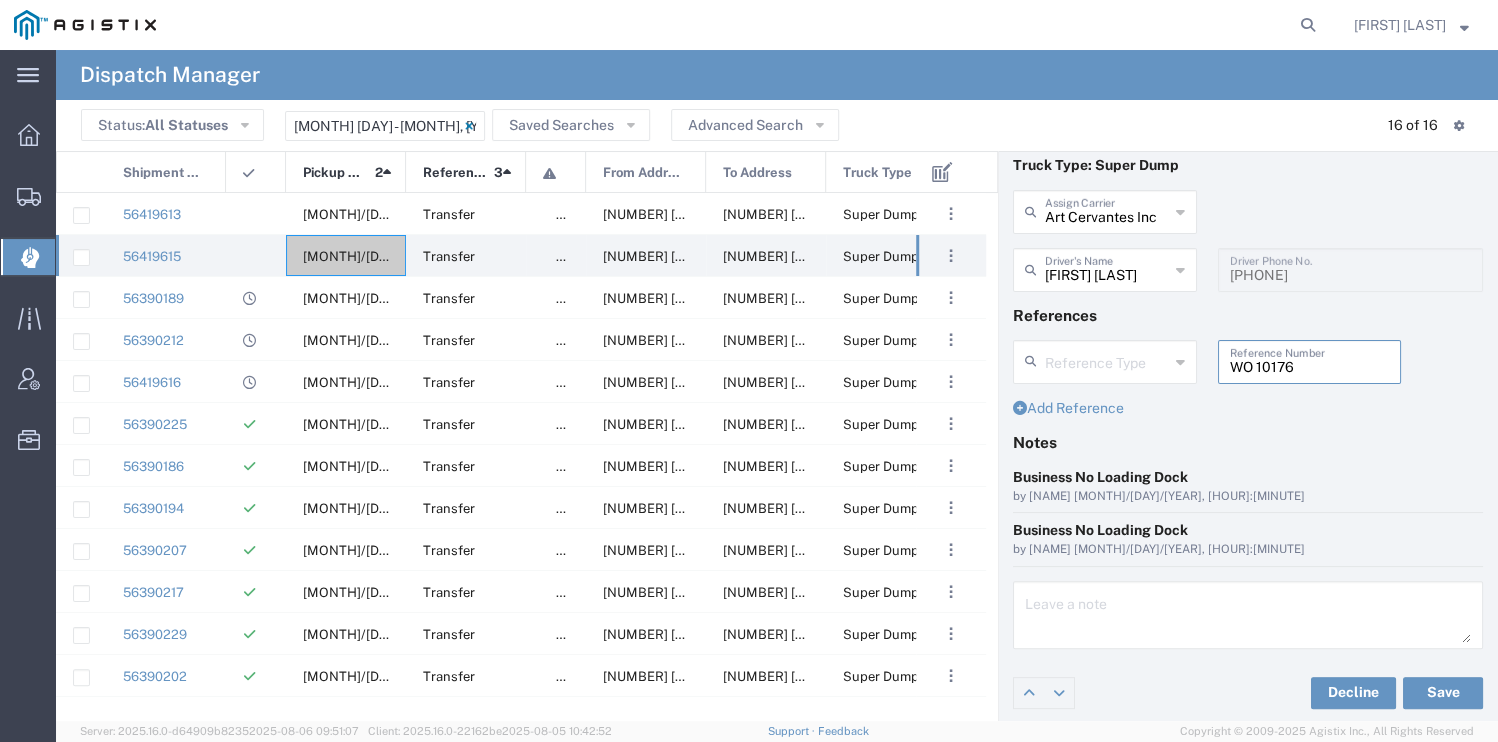 type on "WO 10176" 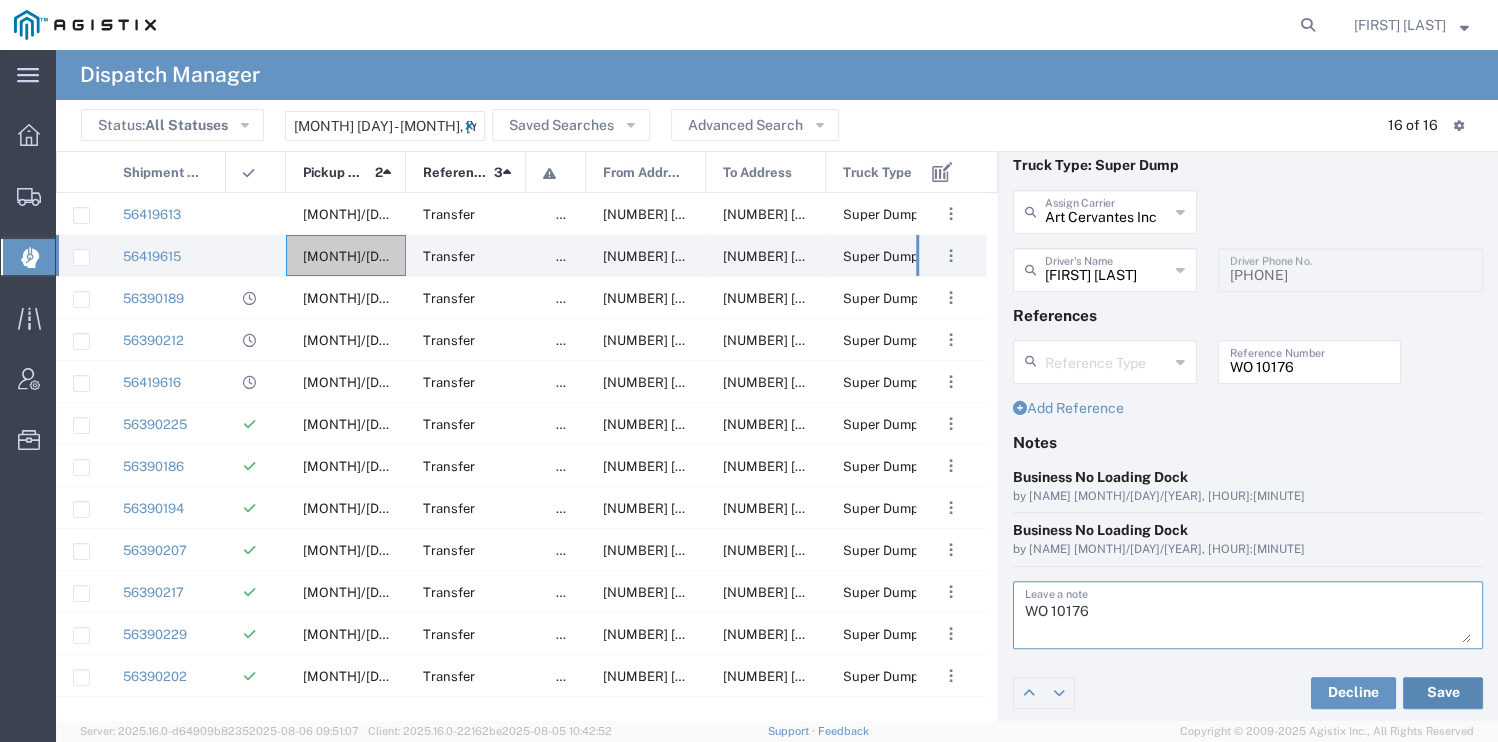 type on "WO 10176" 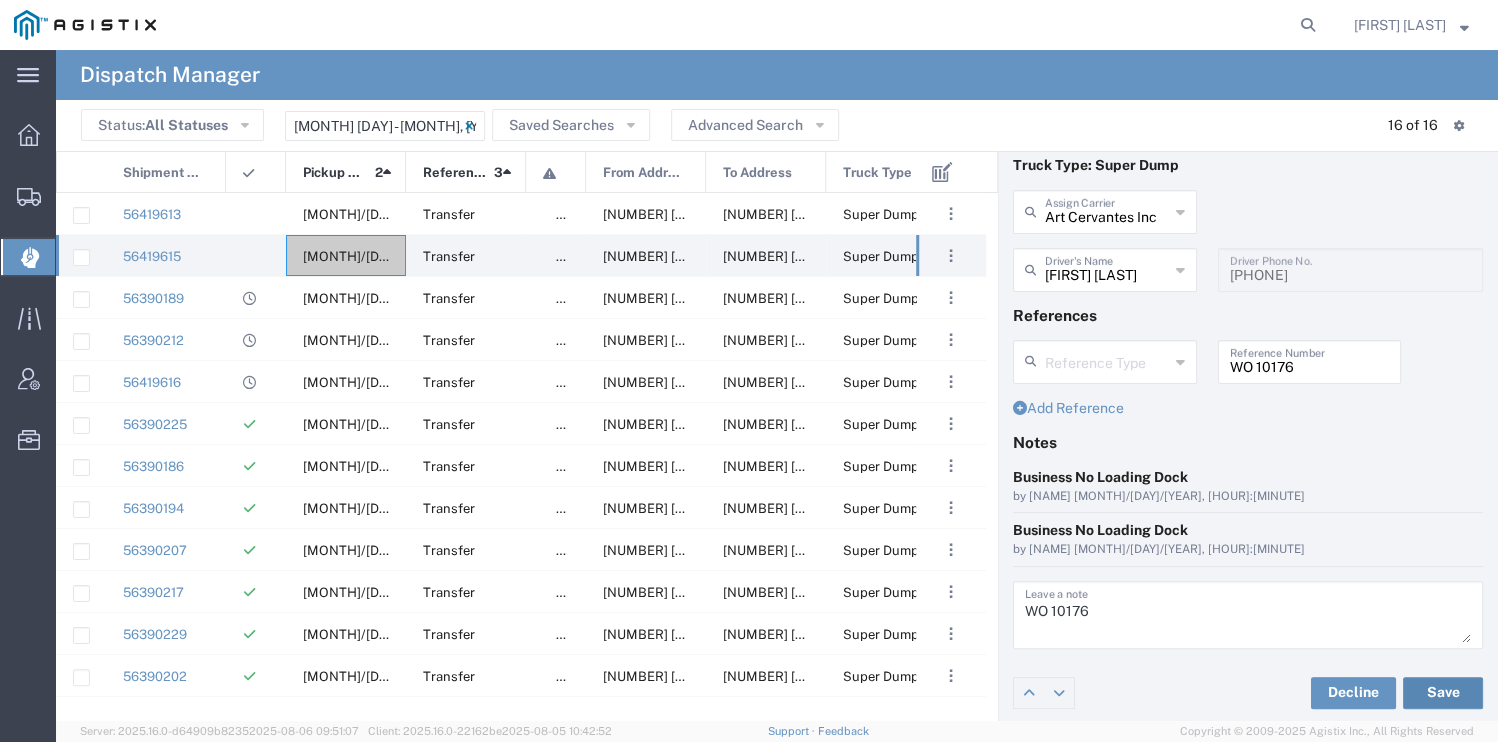 click on "Save" 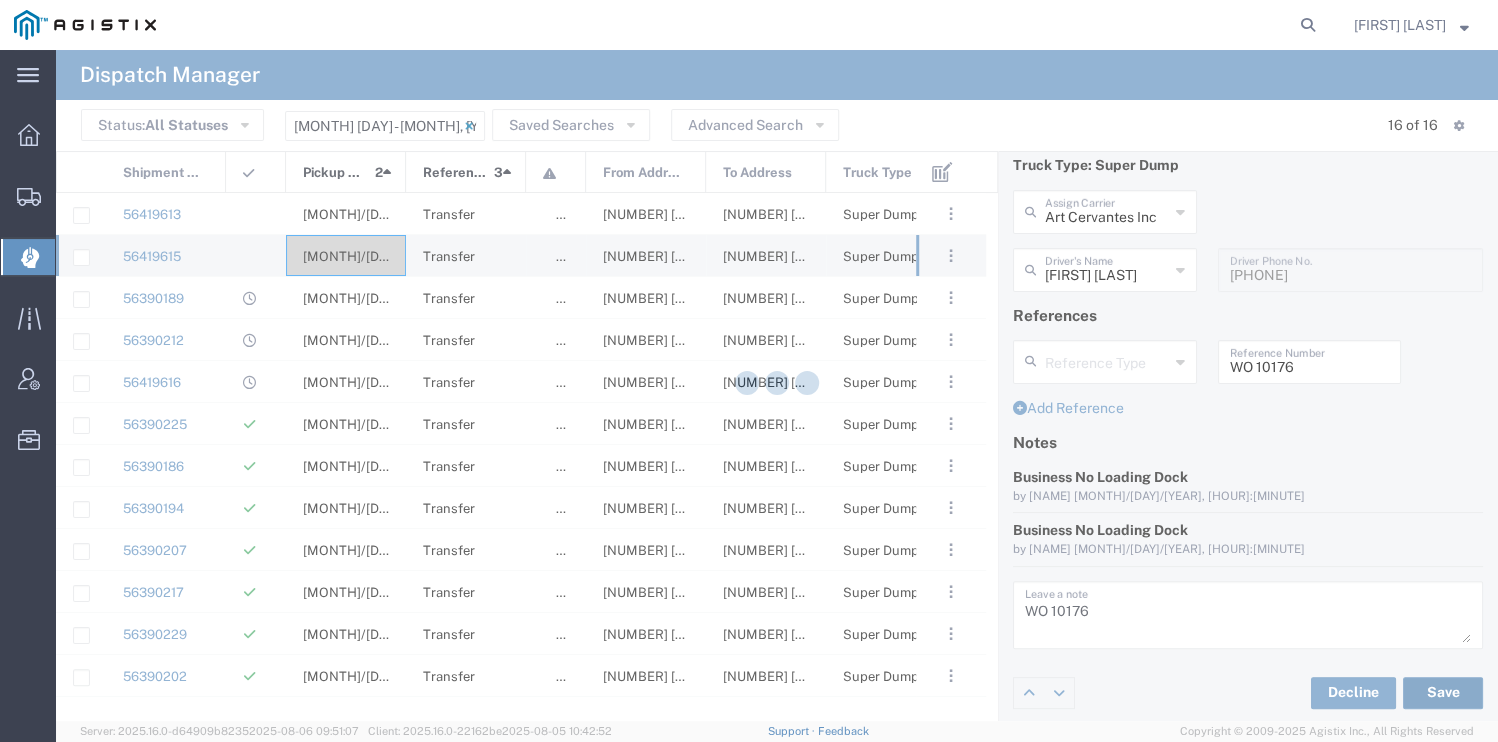 type on "[FIRST] [LAST]" 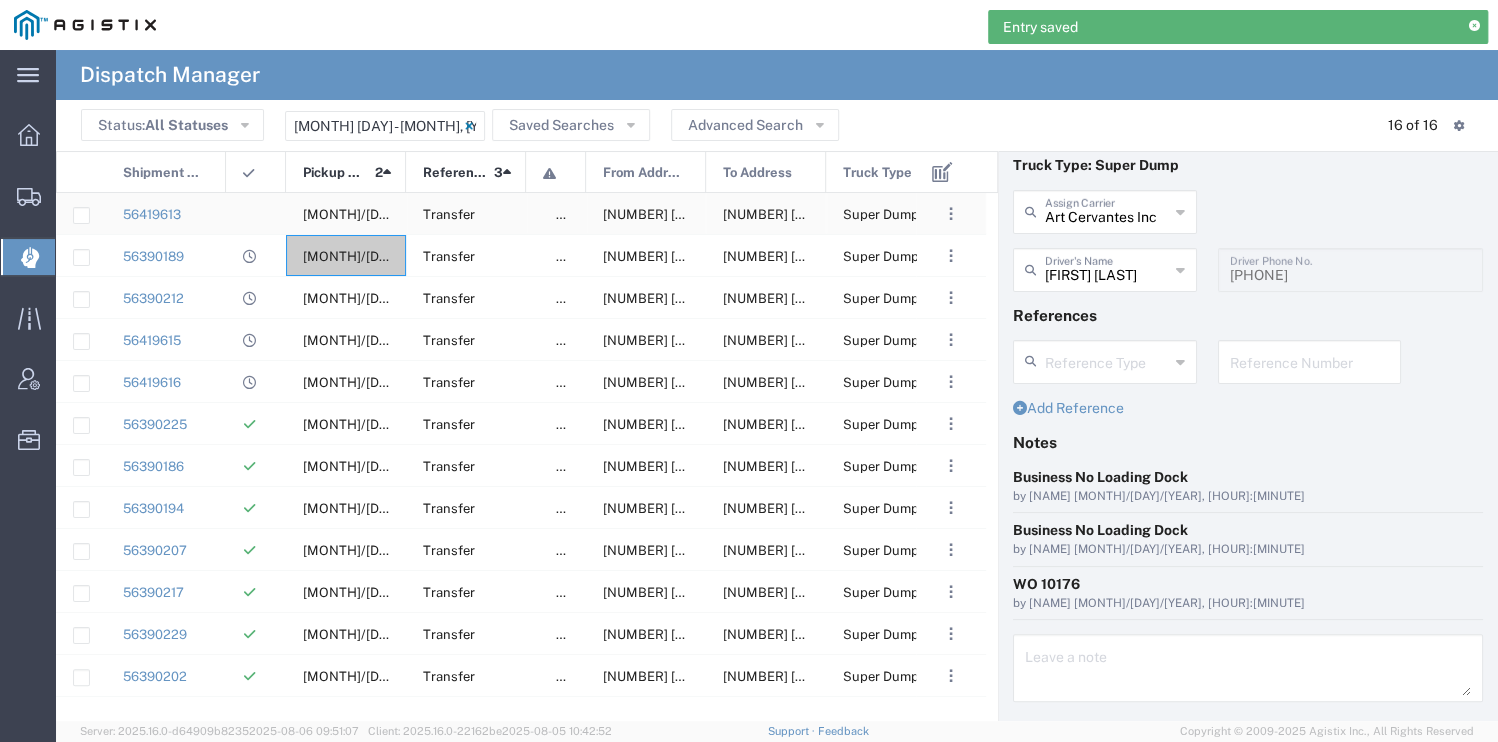 click on "[MONTH]/[DAY]/[YEAR], [HOUR]:[MINUTE]" 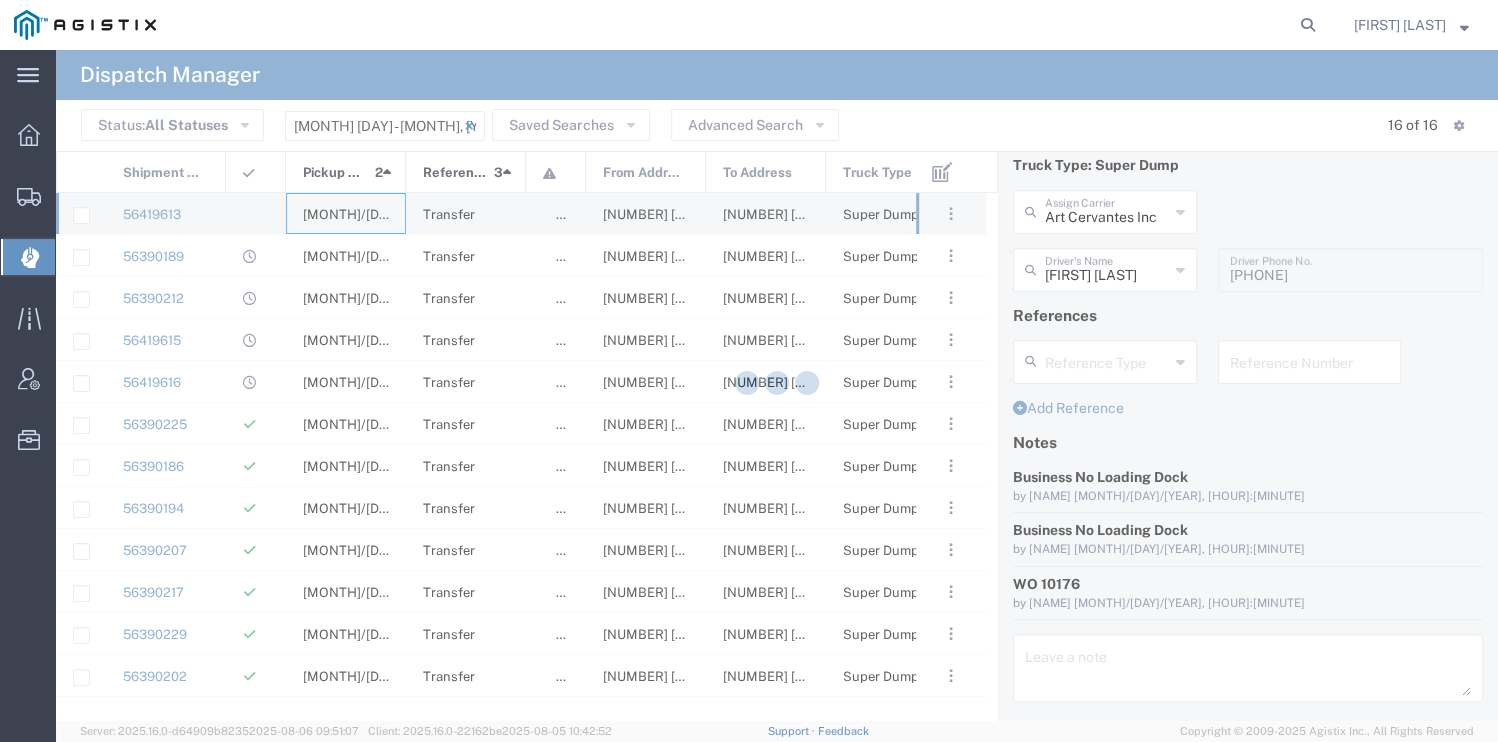 type 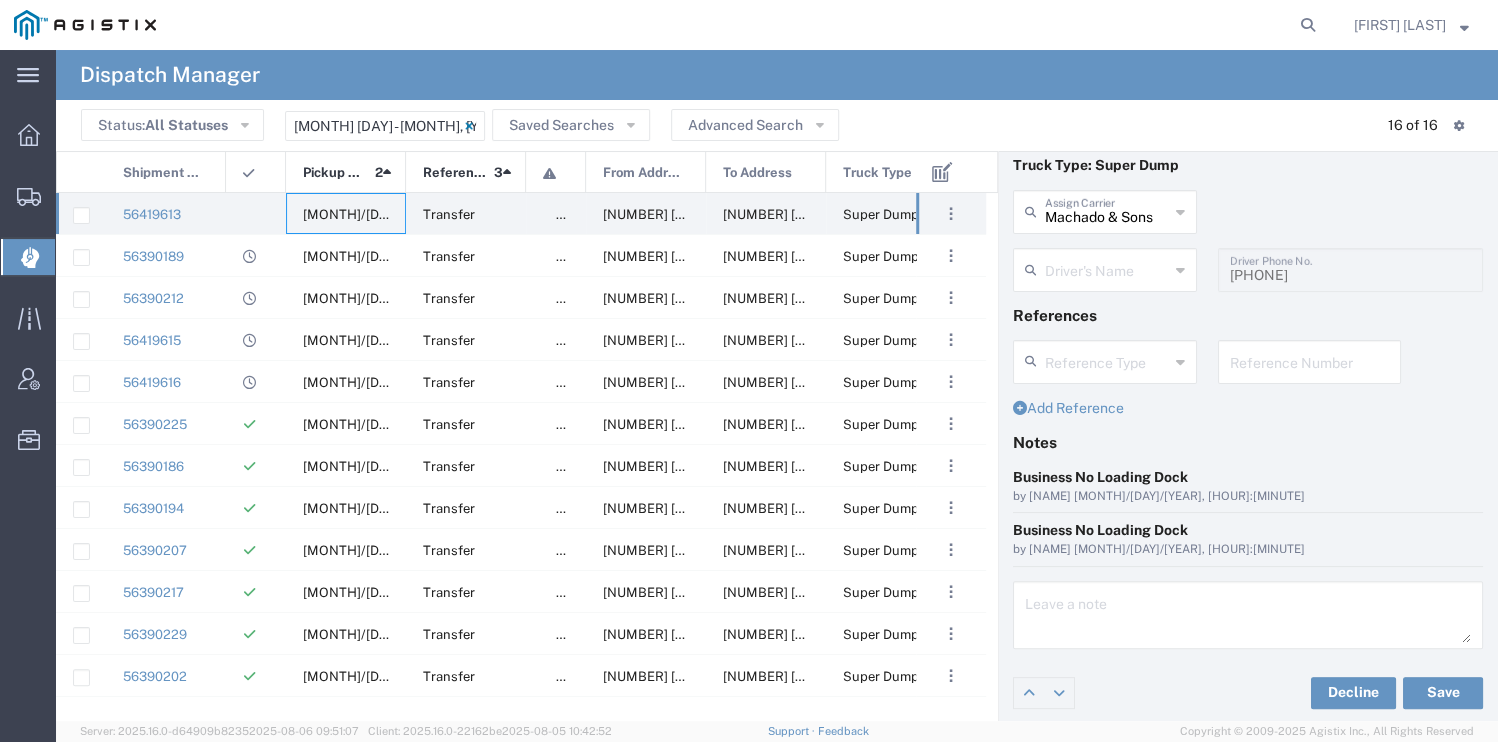 type 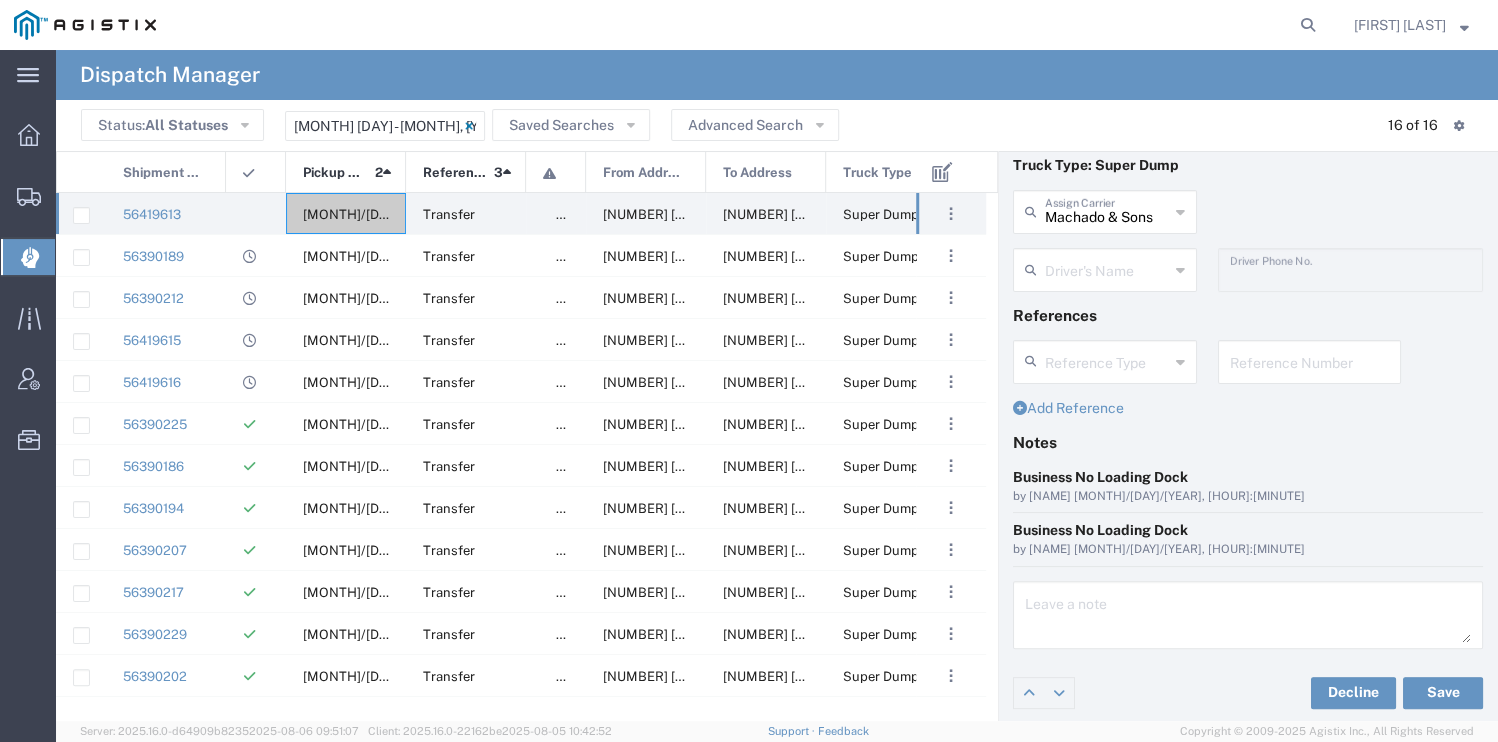 click 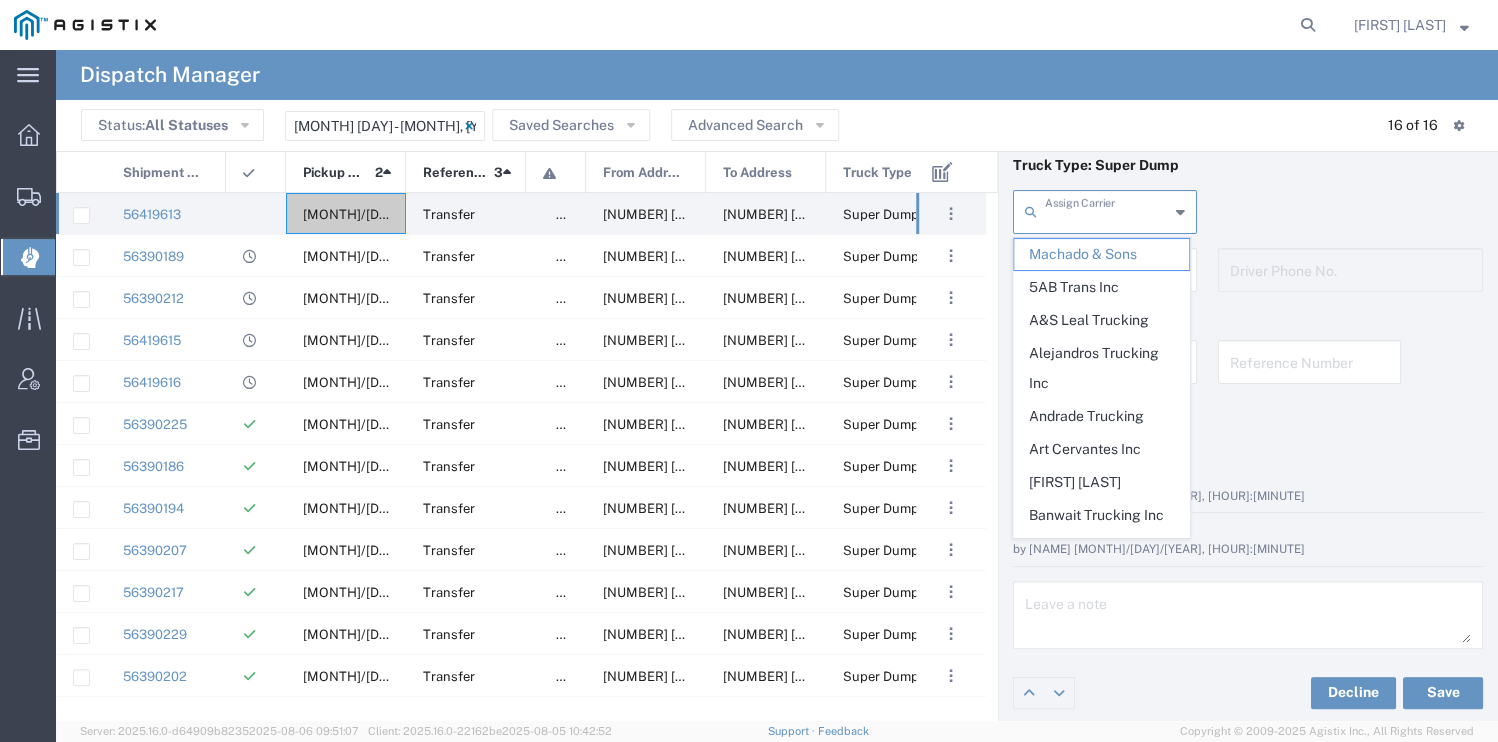 click on "Art Cervantes Inc" 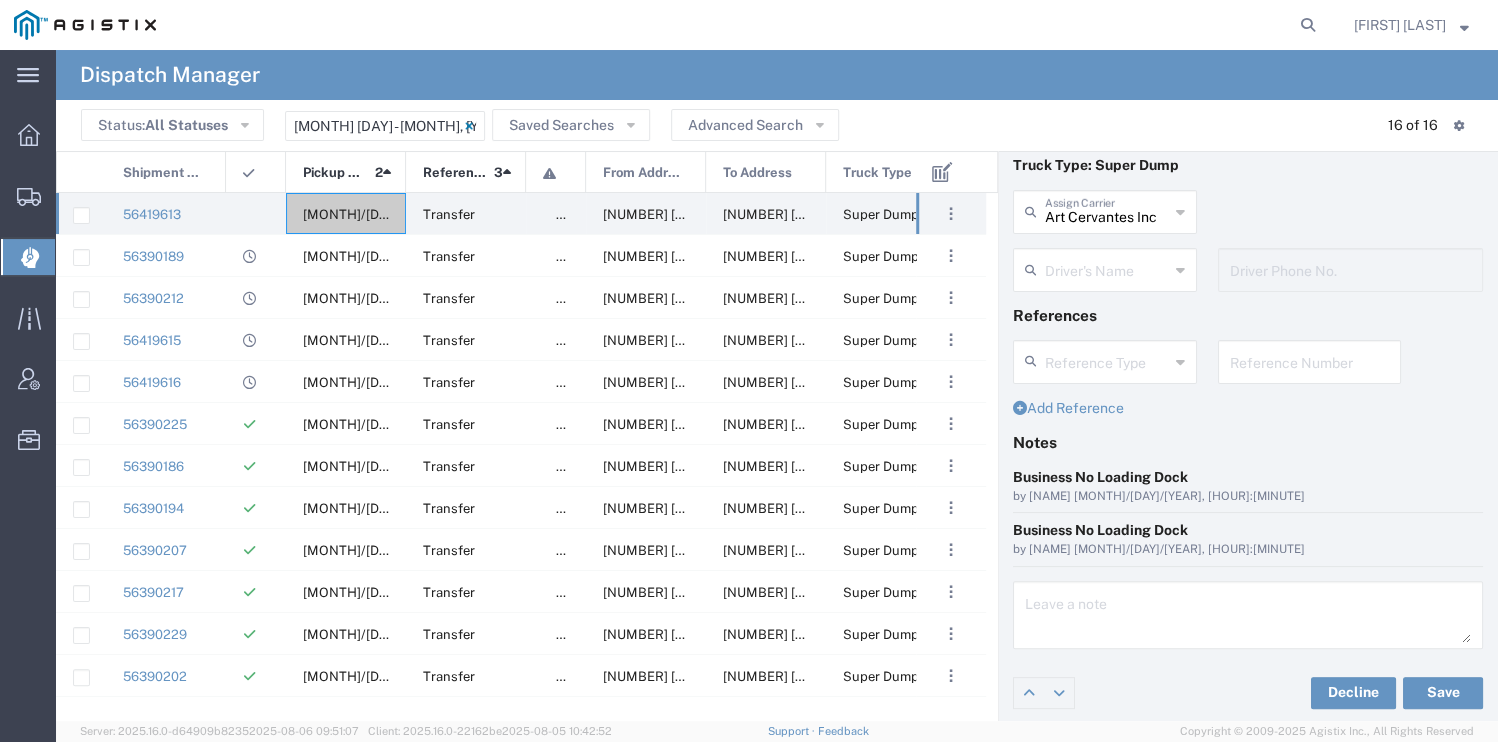 click 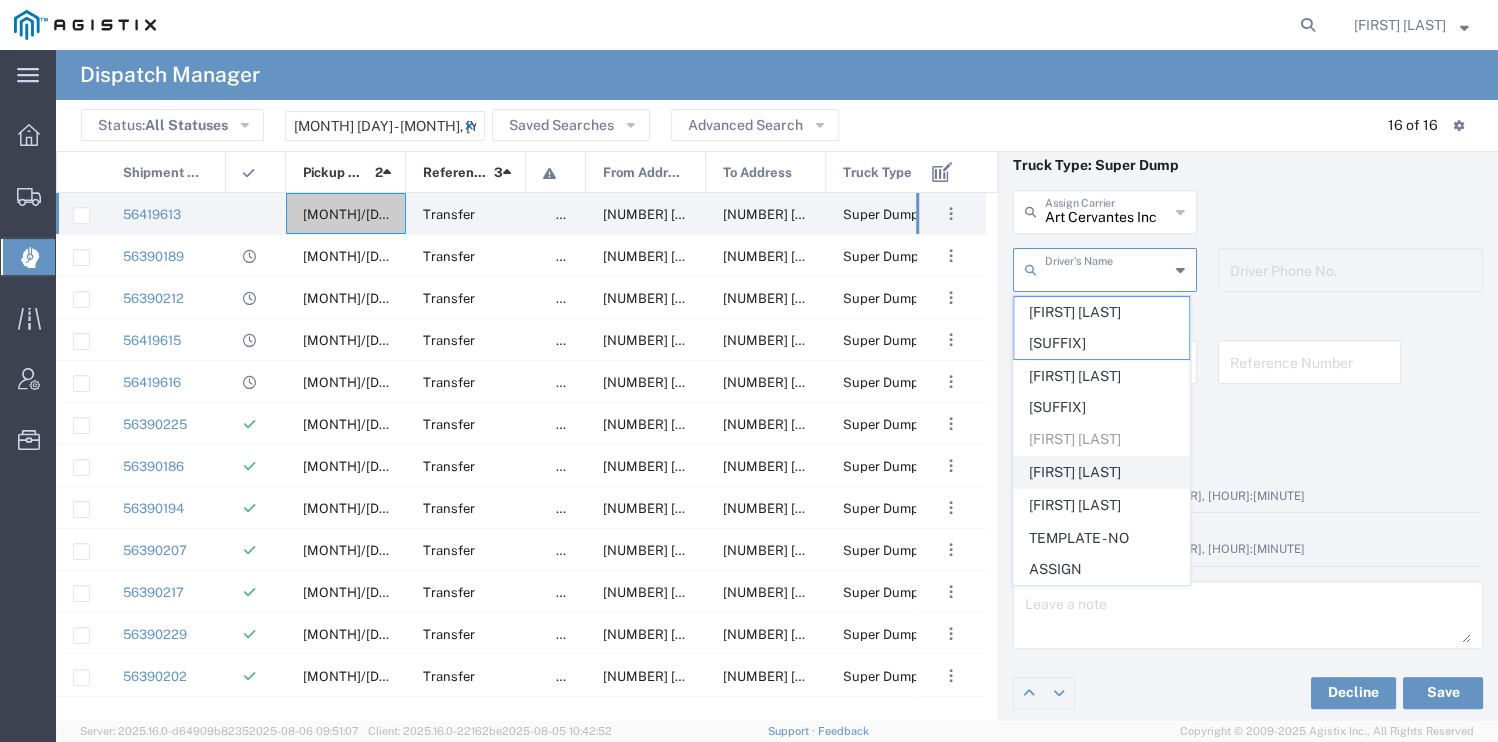 click on "[FIRST] [LAST]" 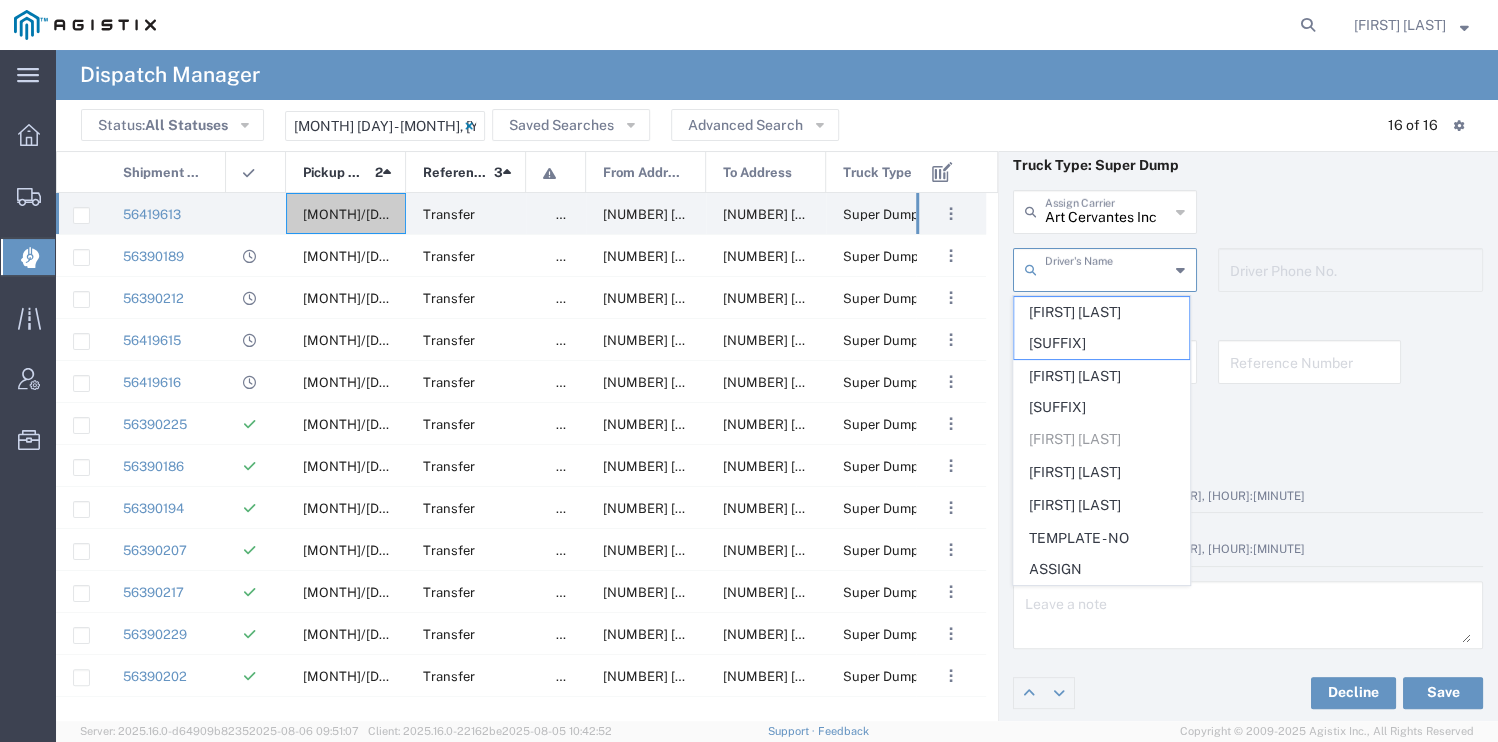 type on "[FIRST] [LAST]" 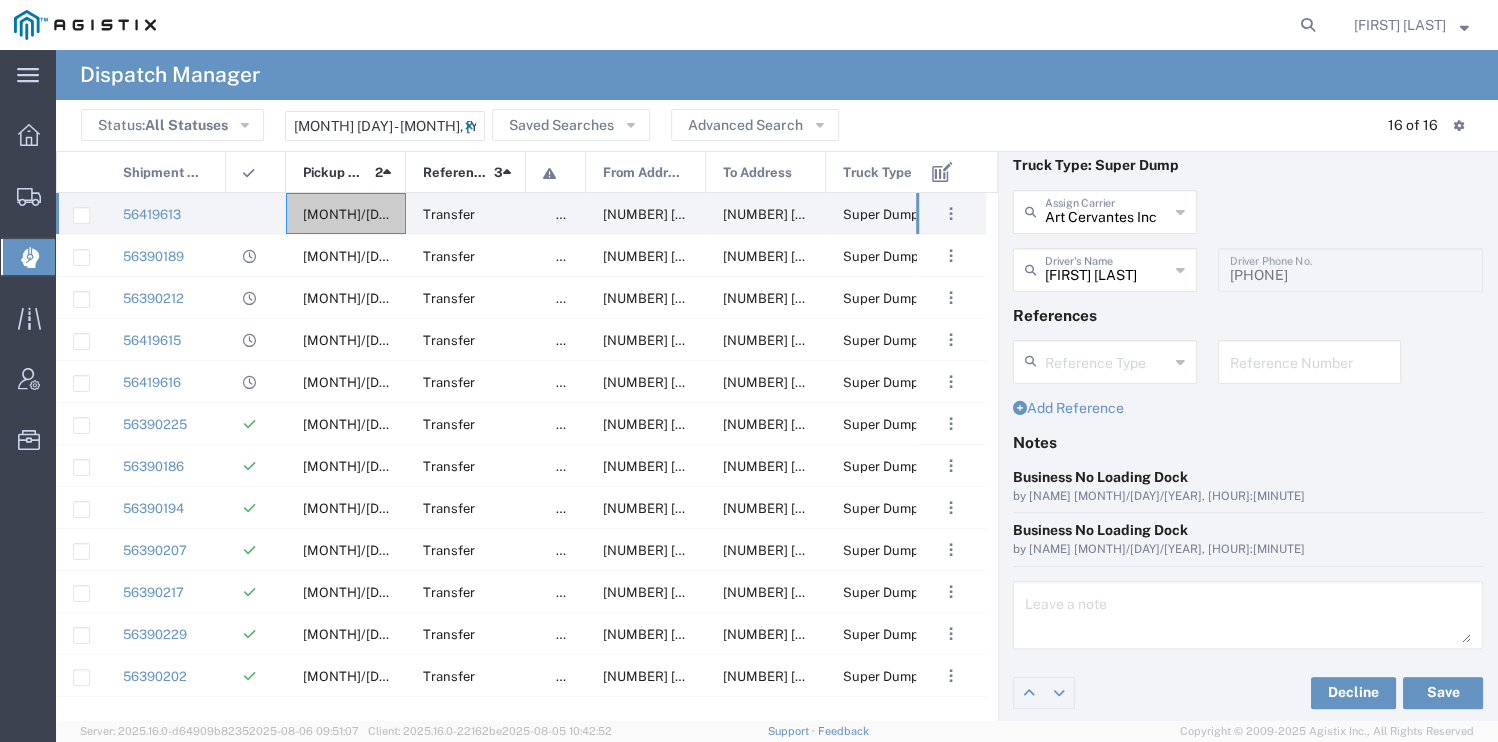 click at bounding box center (1310, 360) 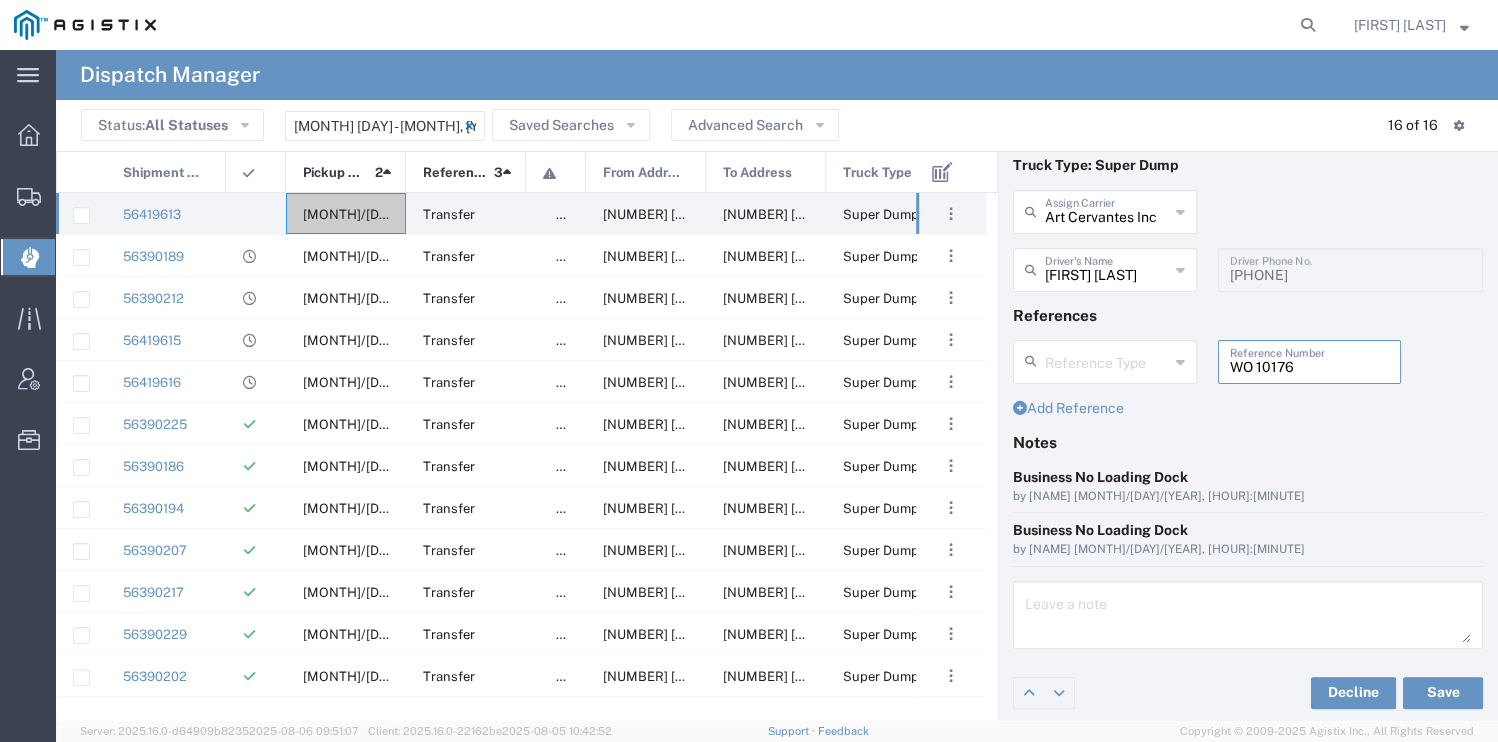type on "WO 10176" 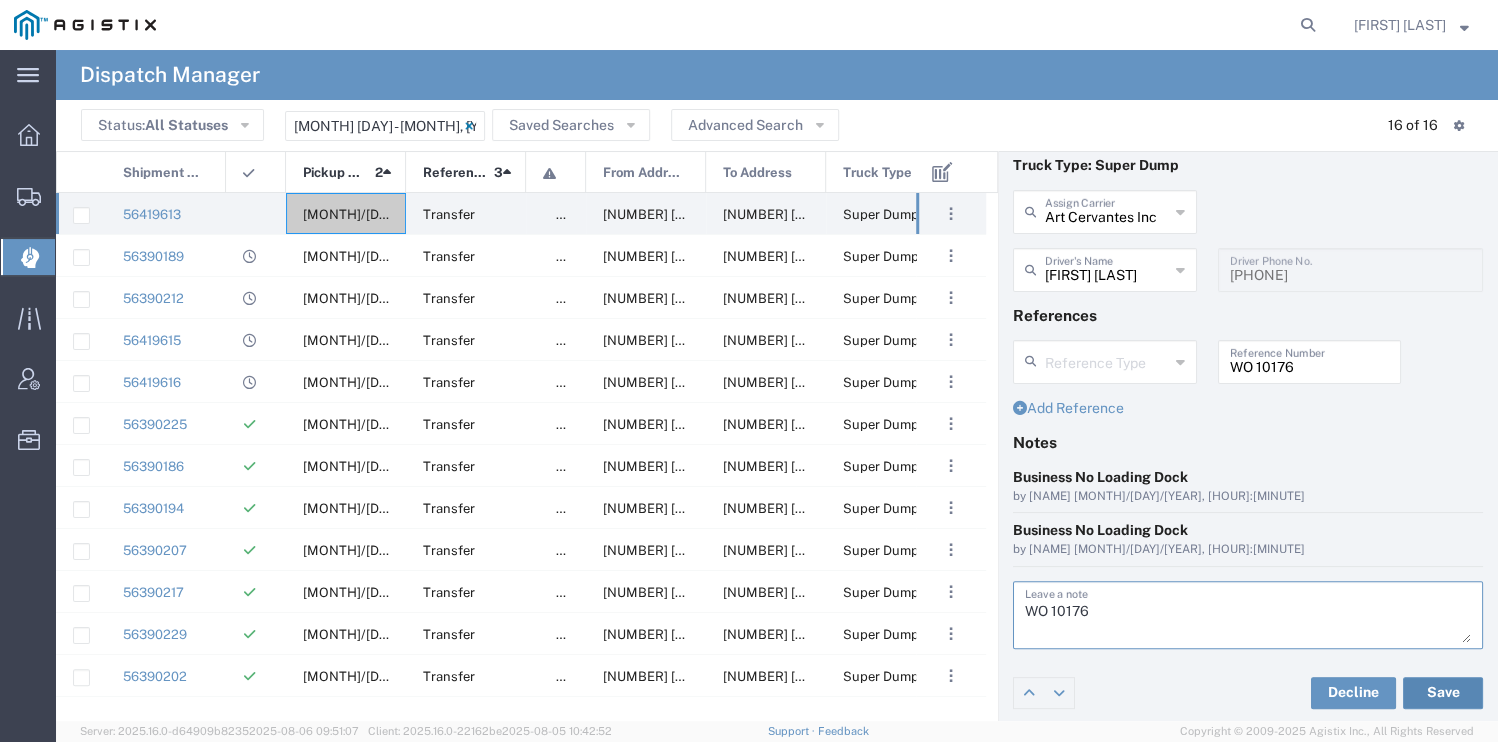 type on "WO 10176" 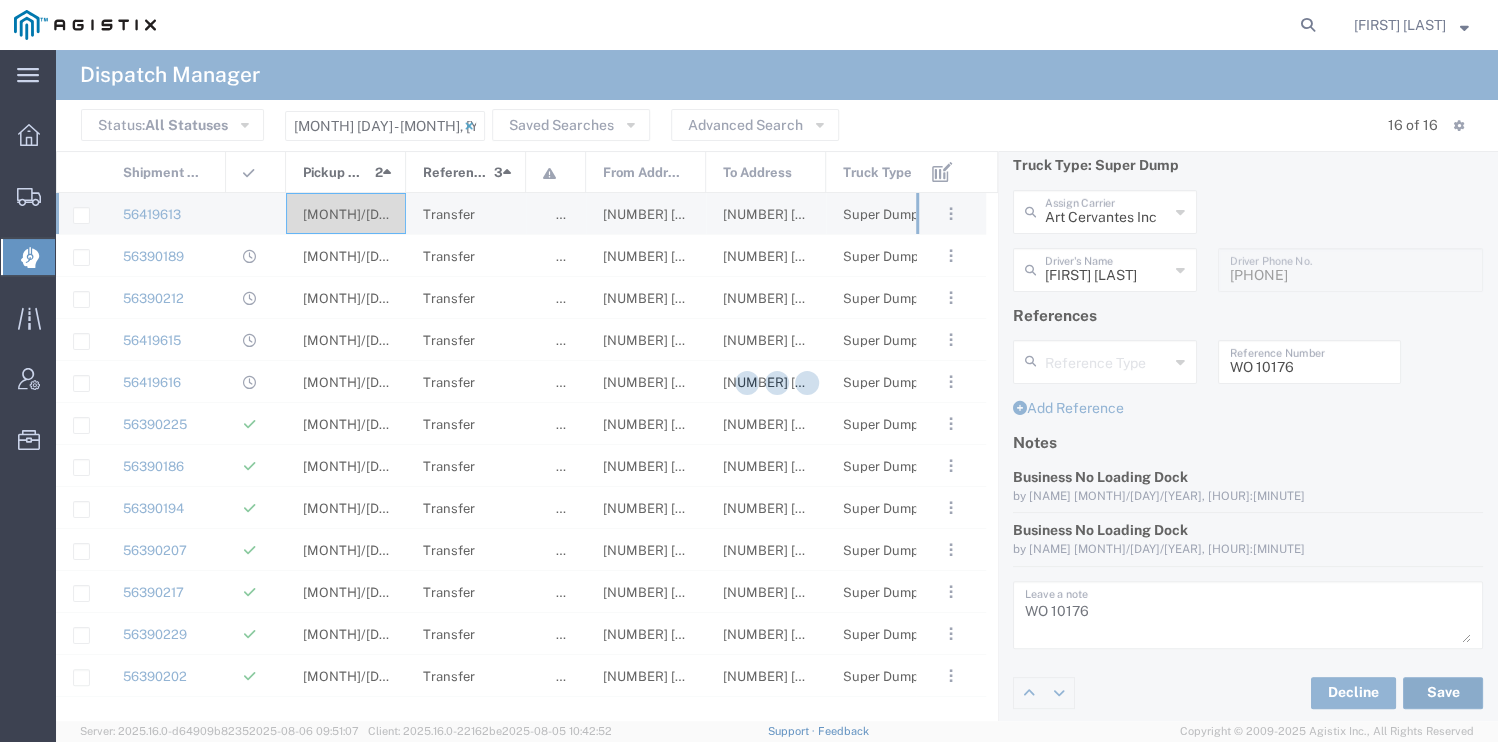 type on "[FIRST] [LAST]" 